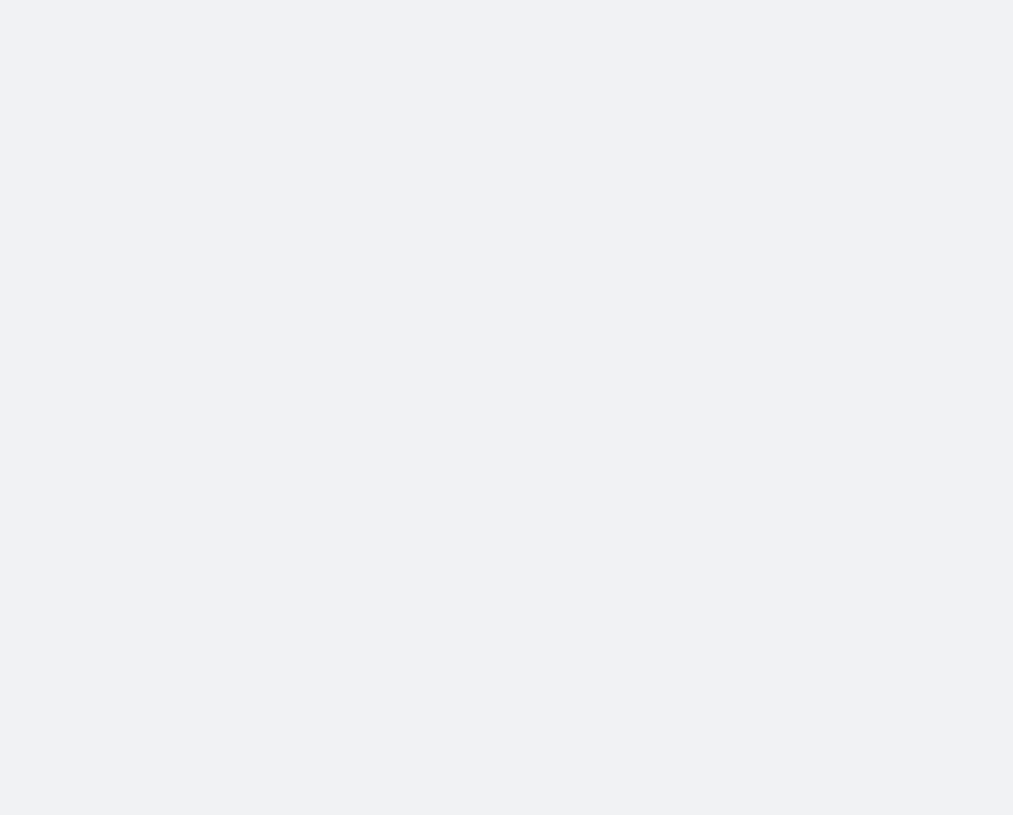 scroll, scrollTop: 0, scrollLeft: 0, axis: both 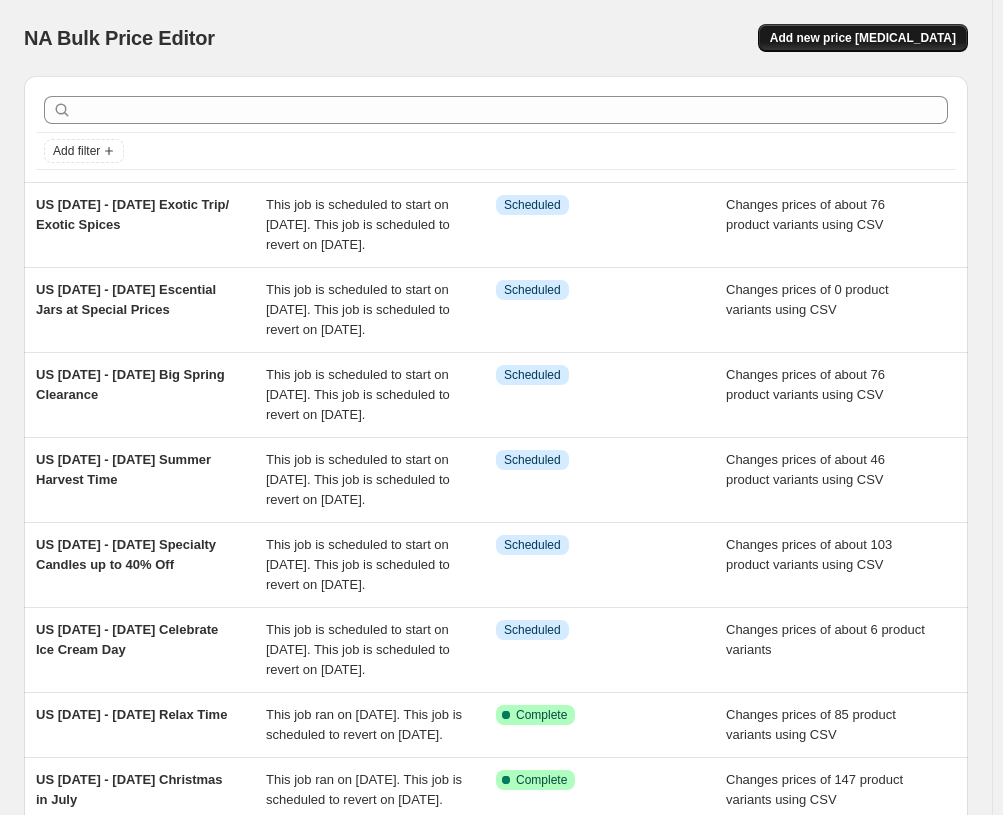 click on "Add new price [MEDICAL_DATA]" at bounding box center [863, 38] 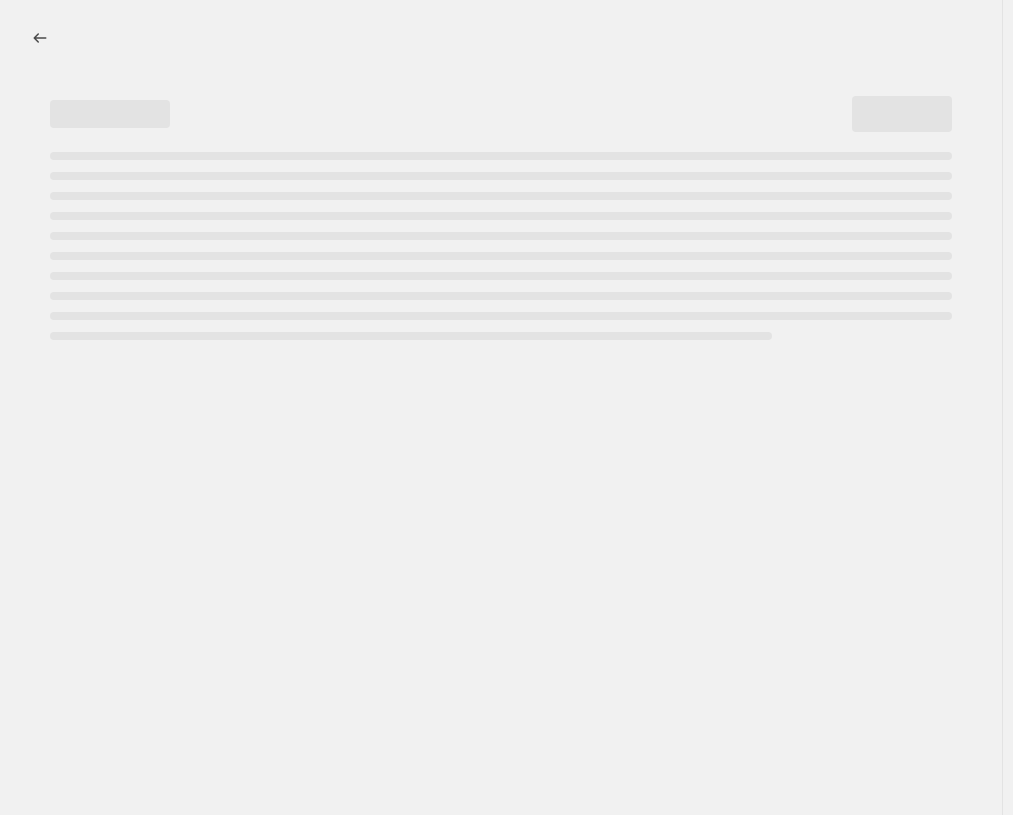 select on "percentage" 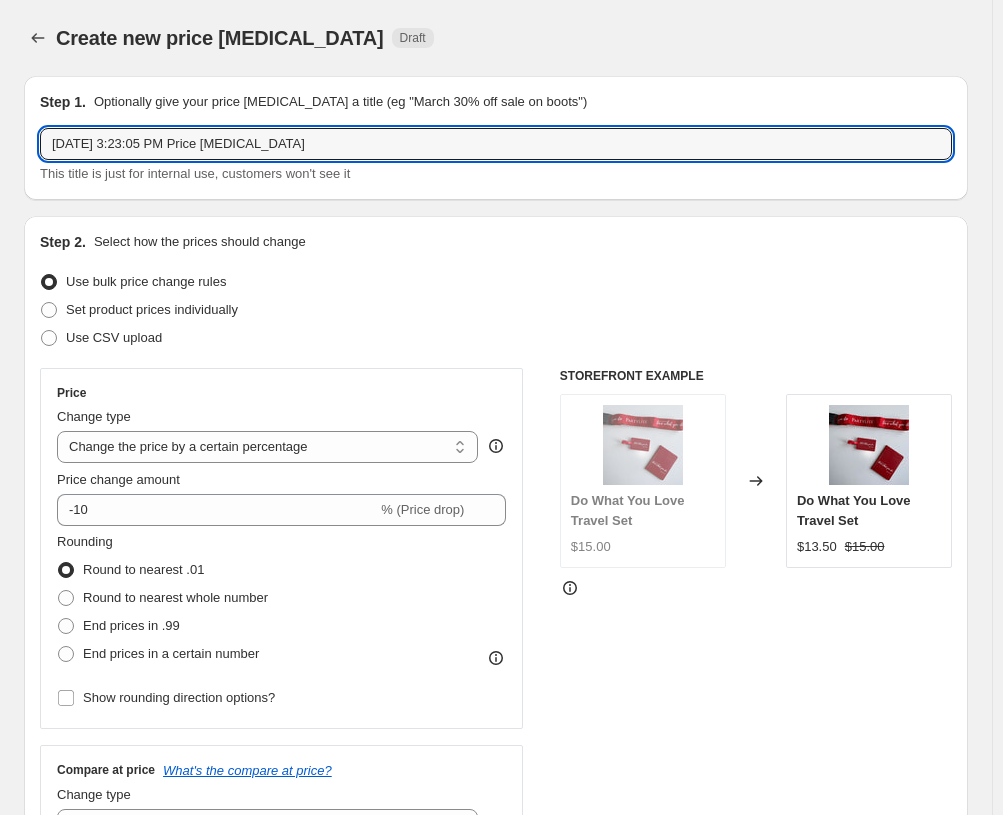 drag, startPoint x: 338, startPoint y: 142, endPoint x: -74, endPoint y: 160, distance: 412.393 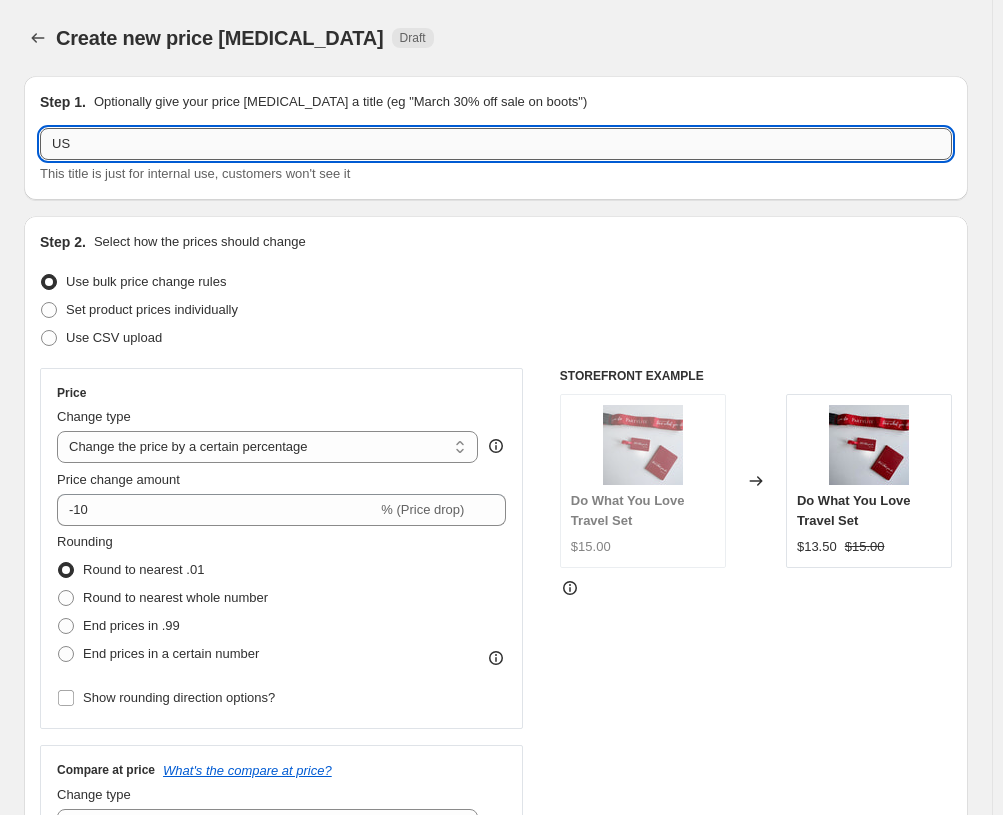 click on "US" at bounding box center (496, 144) 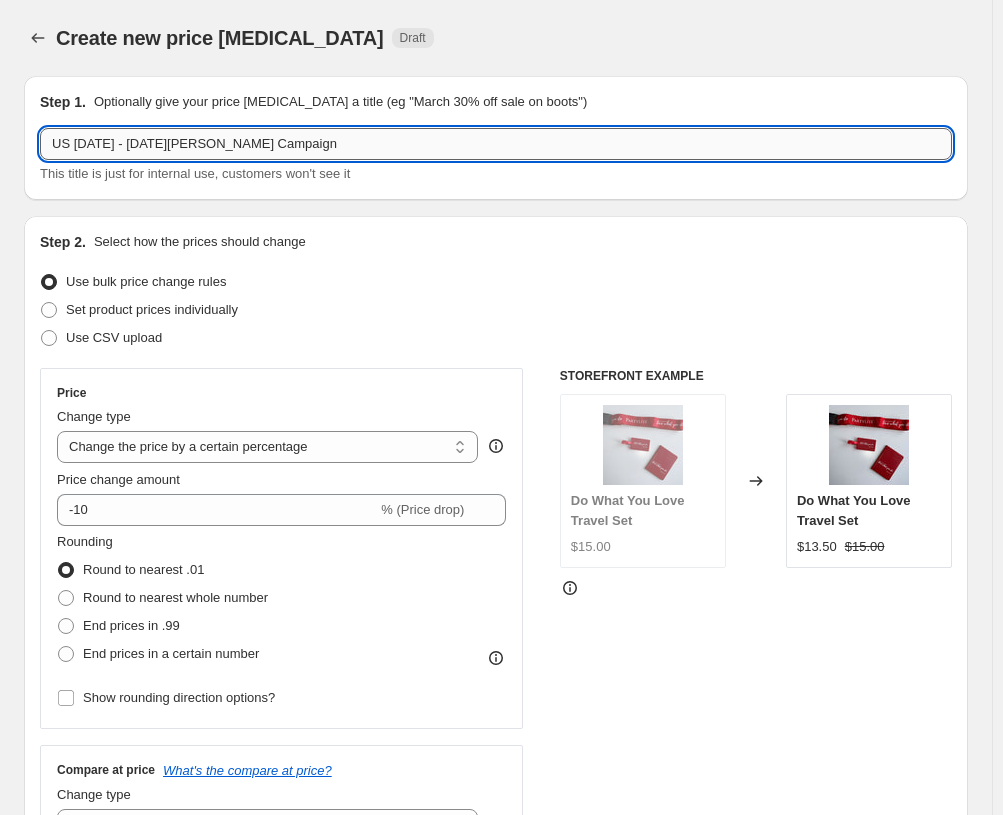 type on "US [DATE] - [DATE][PERSON_NAME] Campaign" 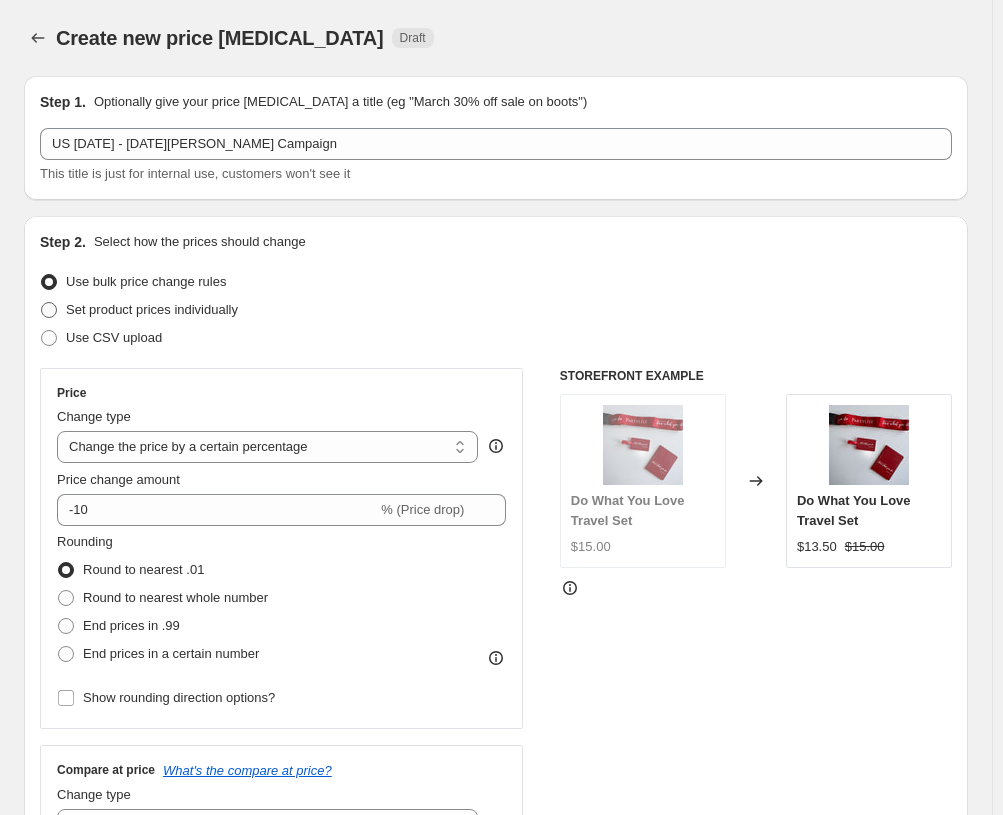 click at bounding box center [49, 310] 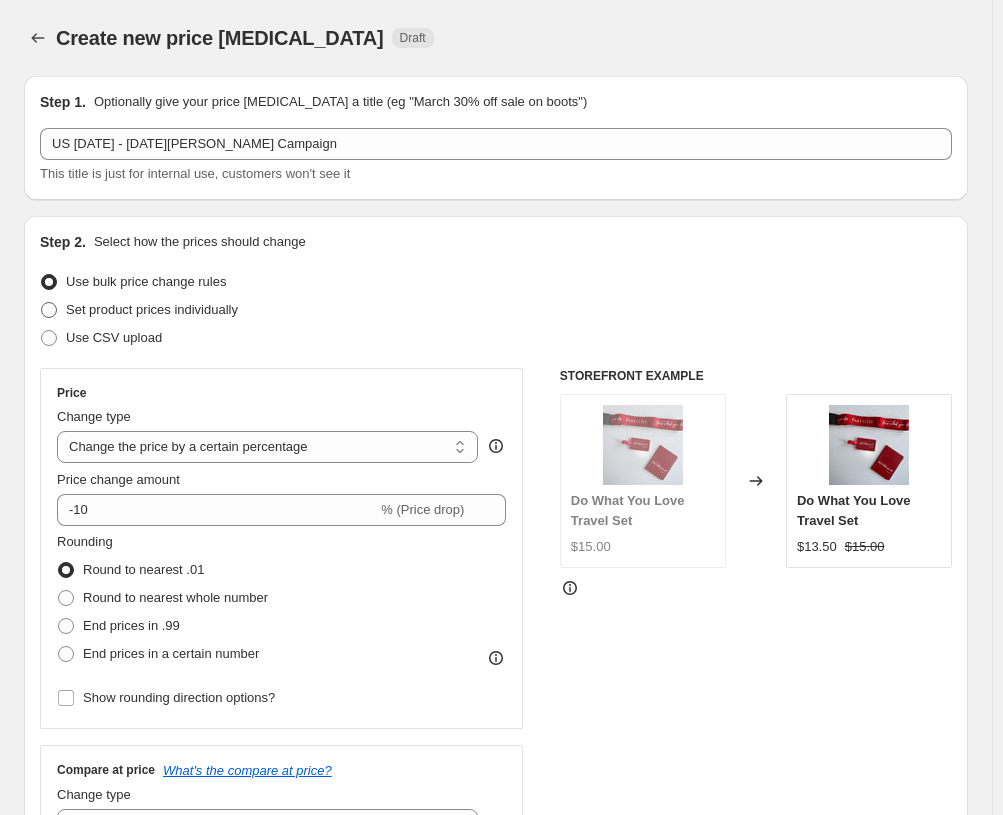 radio on "true" 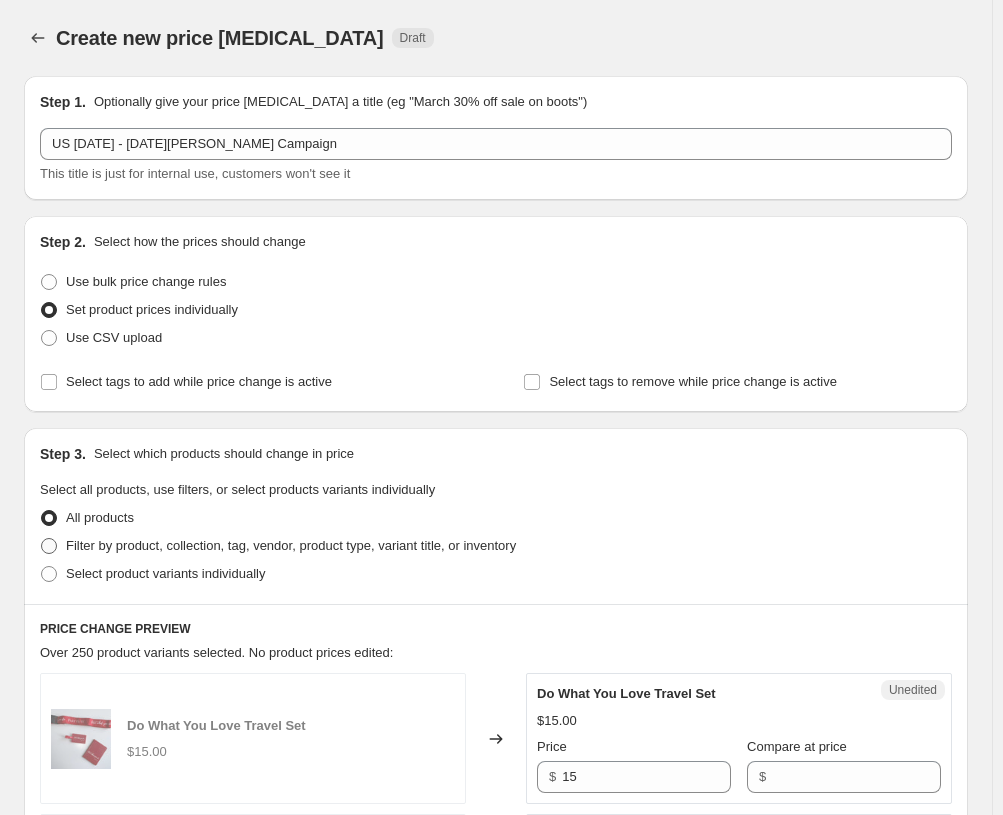 click at bounding box center (49, 546) 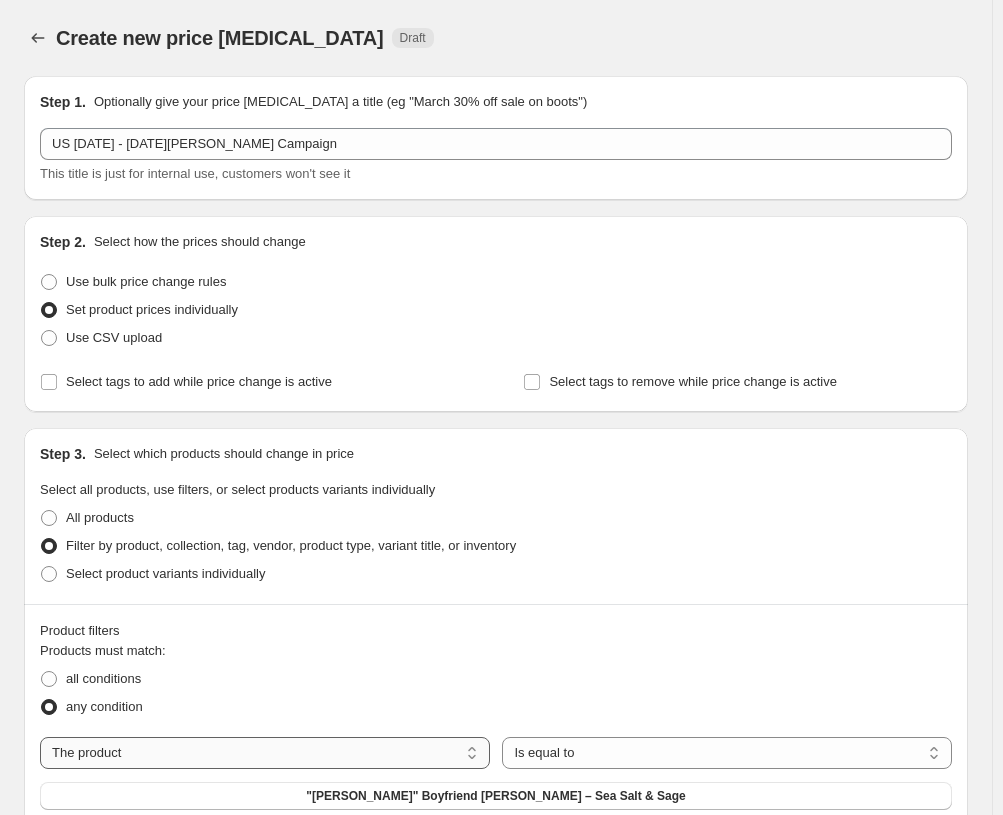click on "The product The product's collection The product's tag The product's vendor The product's type The product's status The variant's title Inventory quantity" at bounding box center [265, 753] 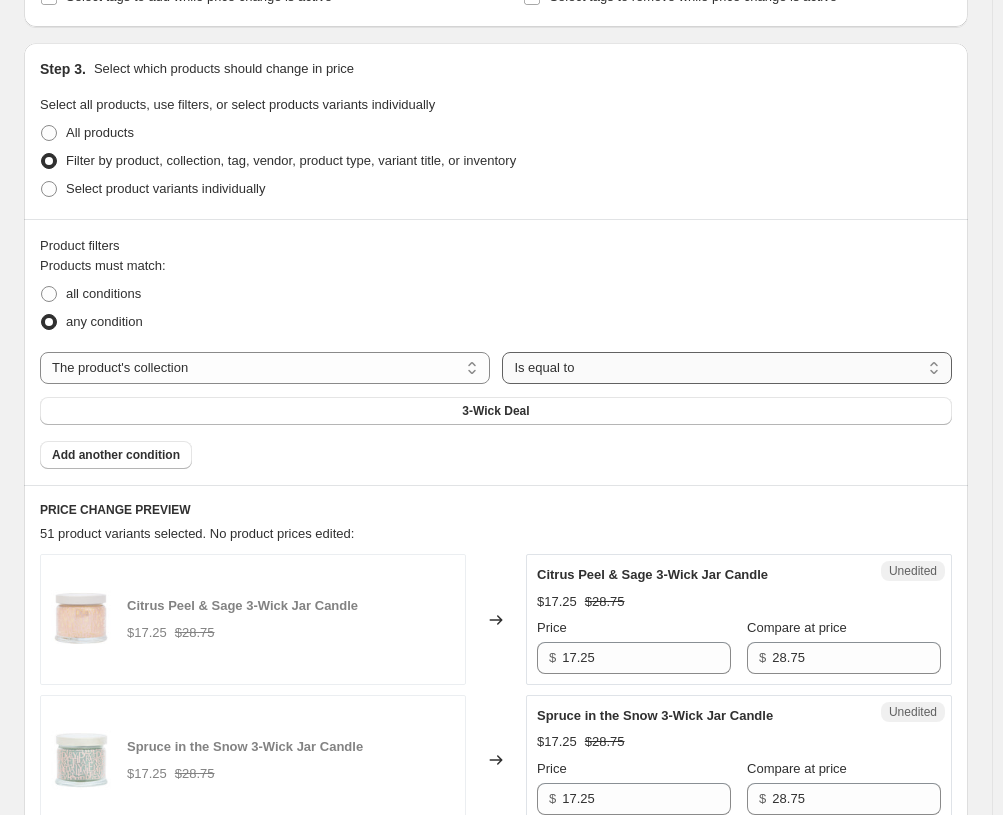 scroll, scrollTop: 400, scrollLeft: 0, axis: vertical 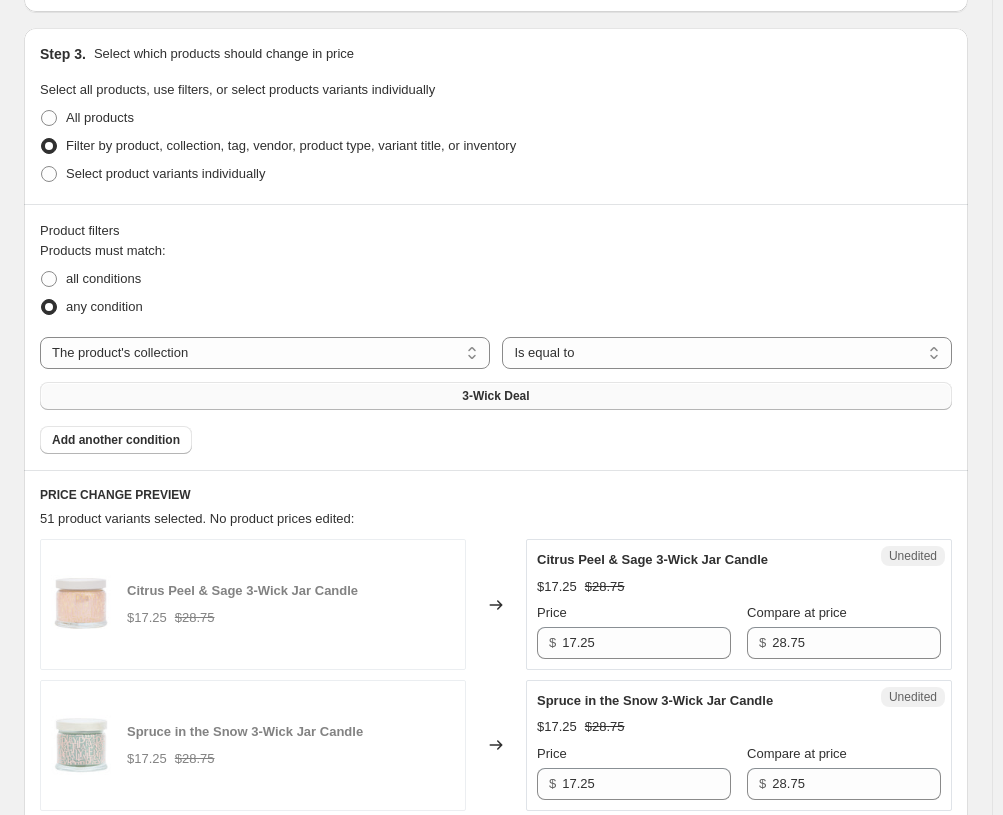 click on "3-Wick Deal" at bounding box center (496, 396) 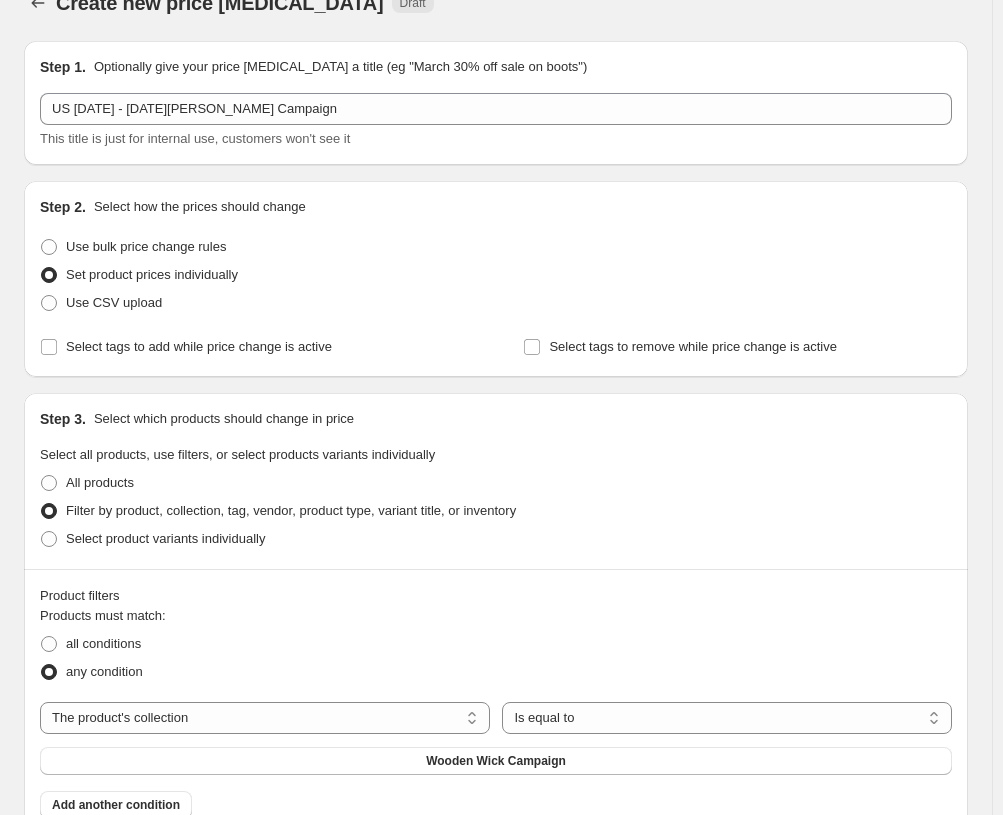 scroll, scrollTop: 0, scrollLeft: 0, axis: both 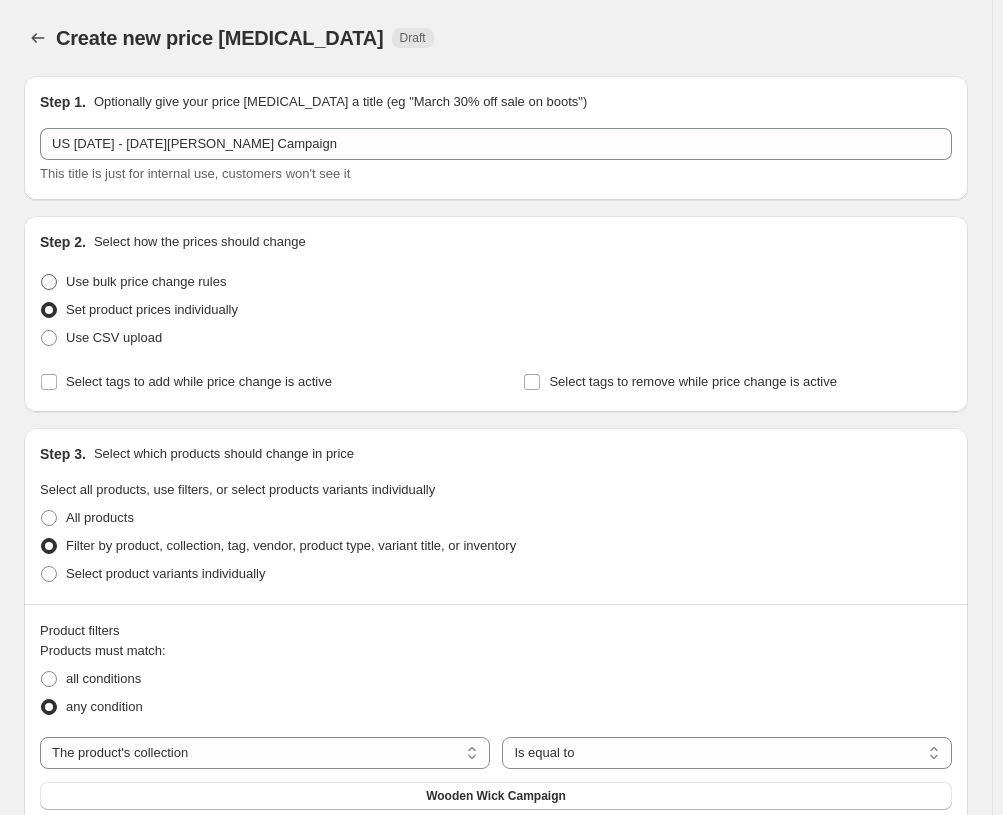 click at bounding box center (49, 282) 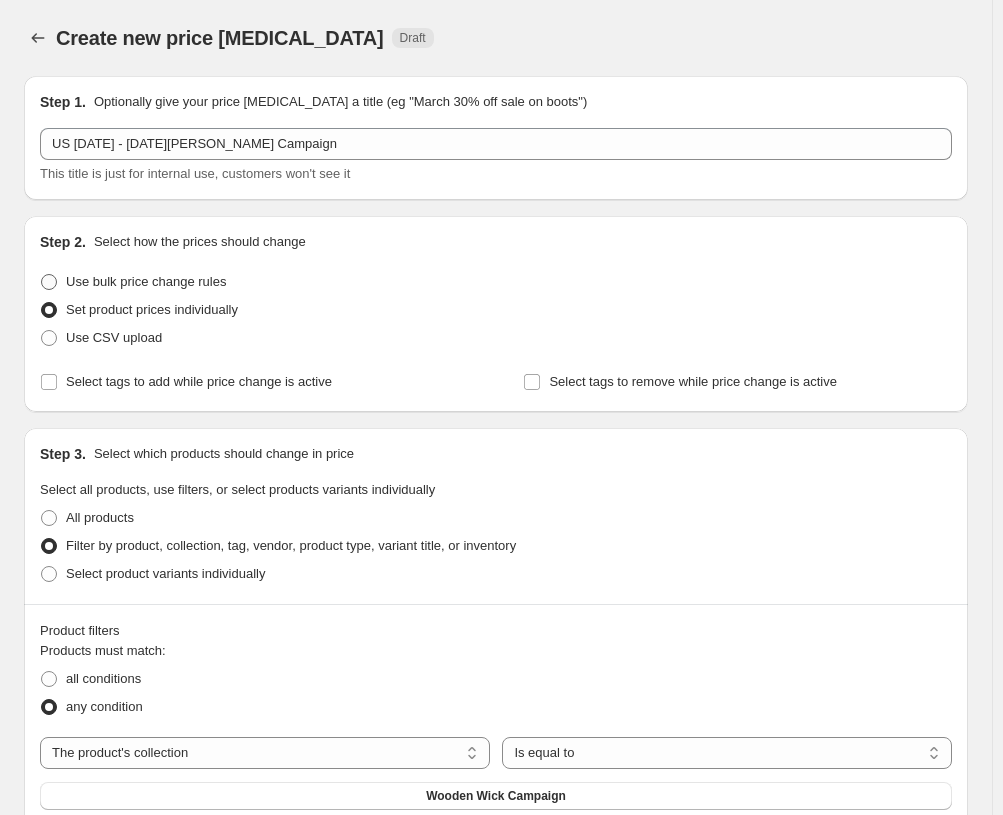 radio on "true" 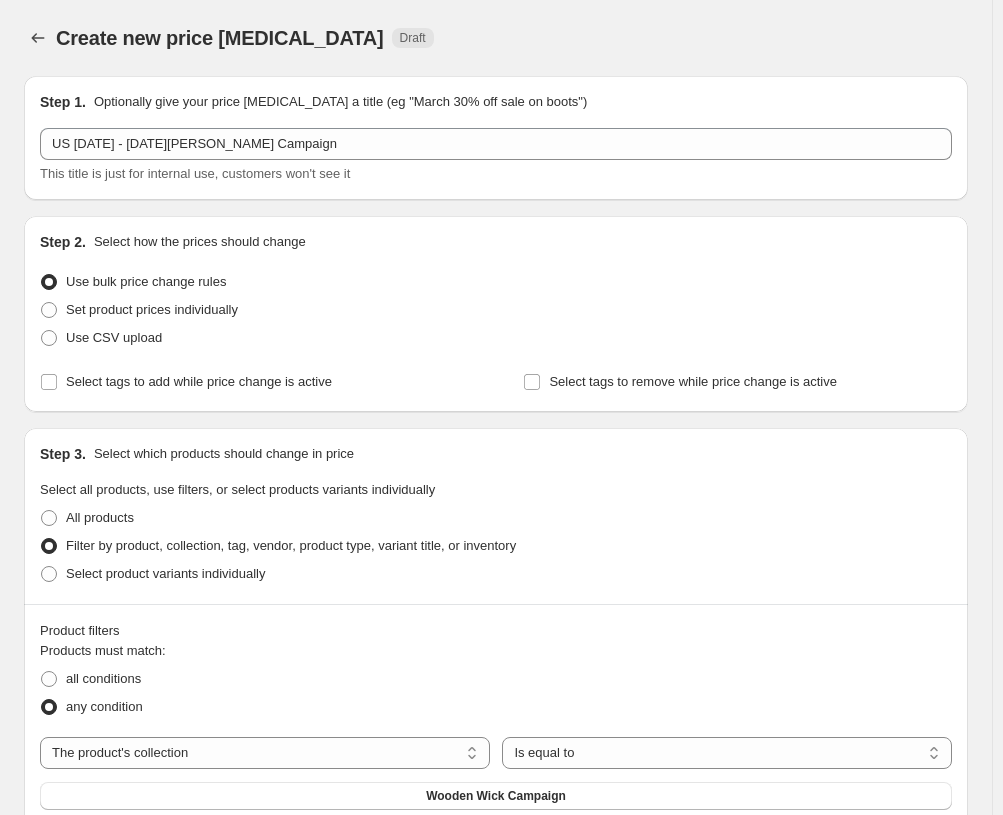 select on "percentage" 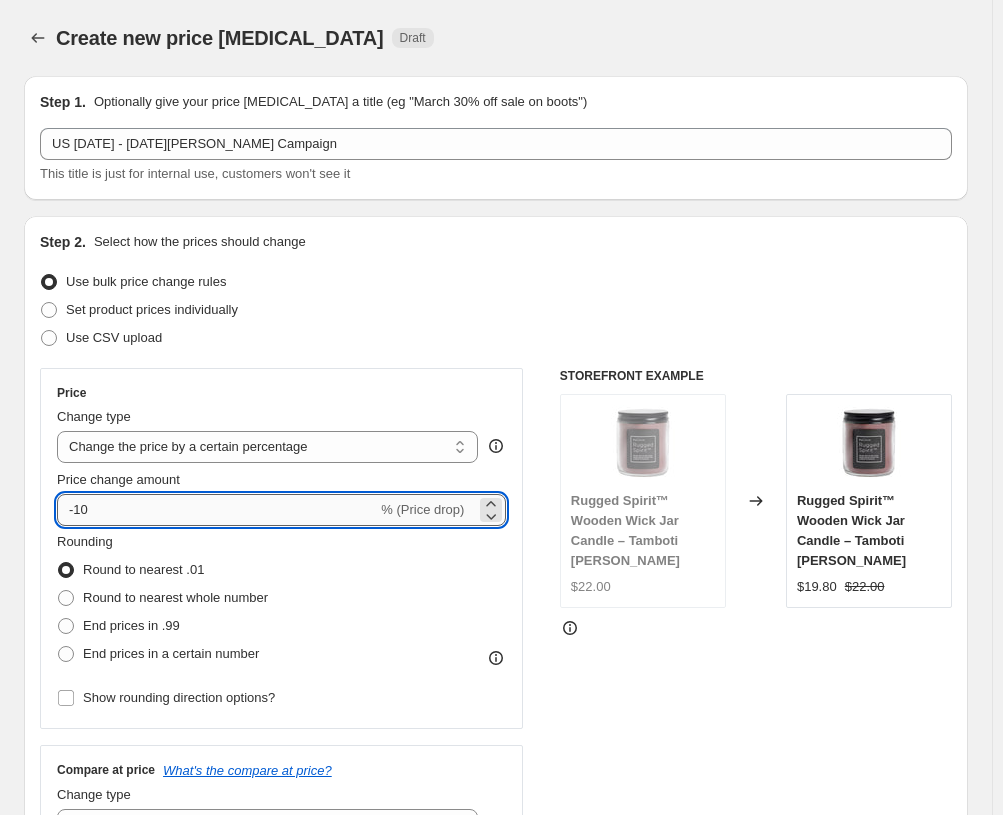 drag, startPoint x: 135, startPoint y: 511, endPoint x: 77, endPoint y: 512, distance: 58.00862 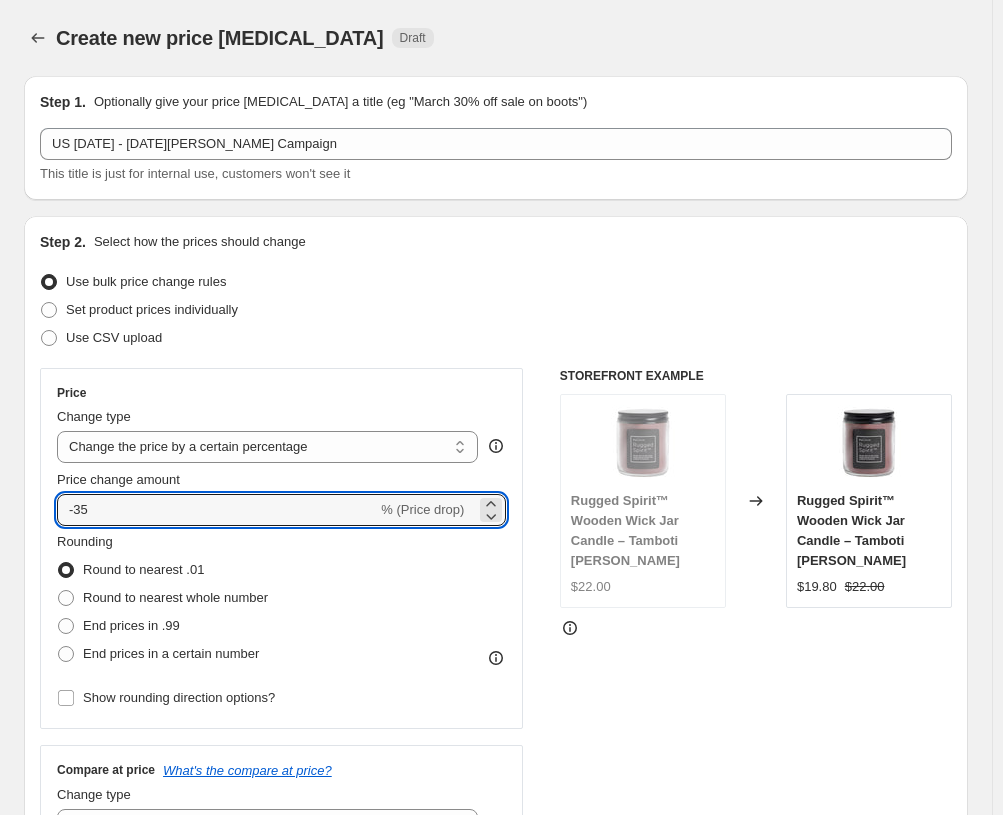 type on "-35" 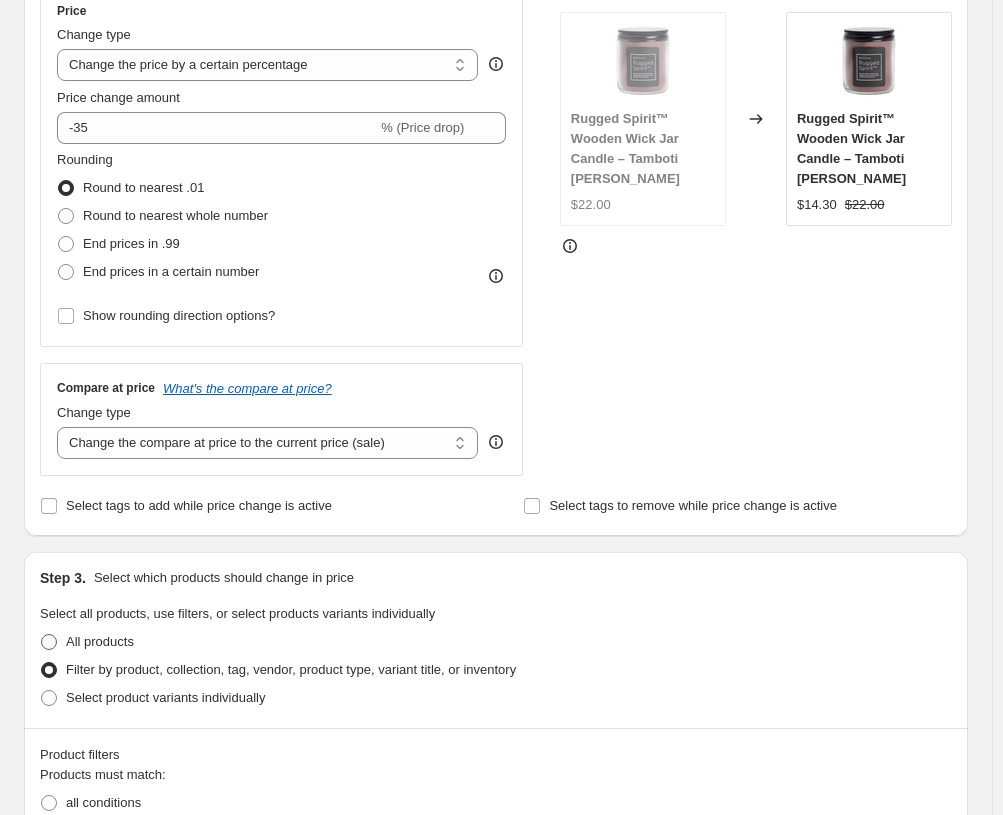 scroll, scrollTop: 200, scrollLeft: 0, axis: vertical 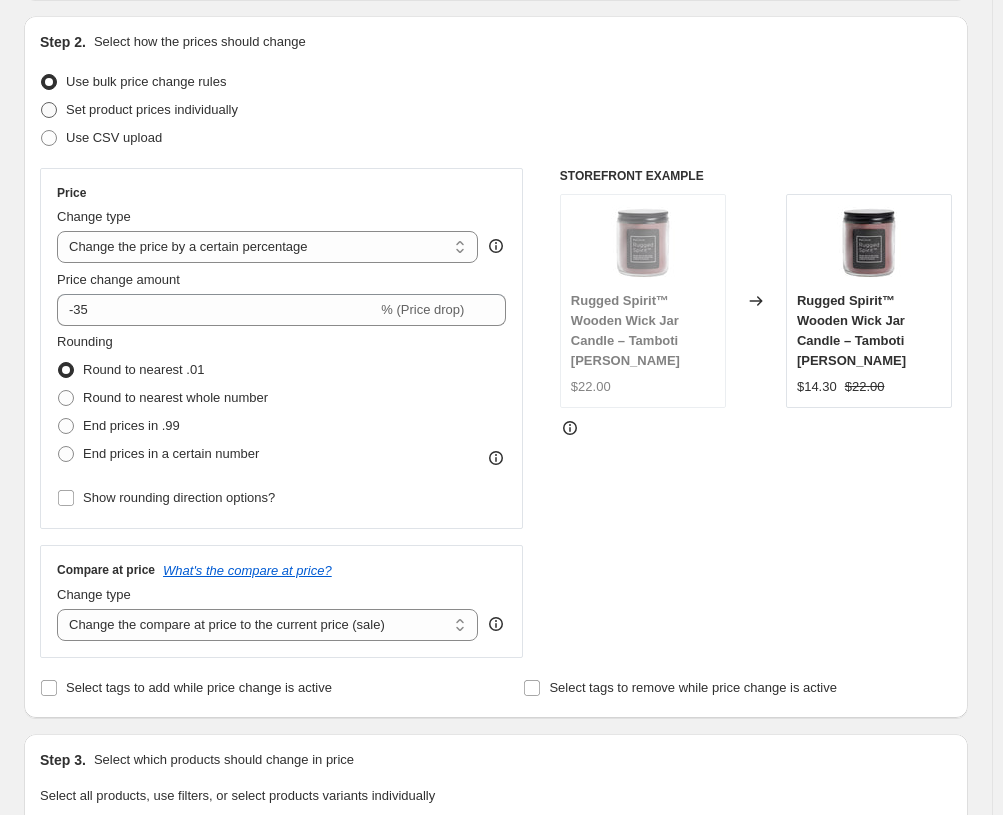 click at bounding box center (49, 110) 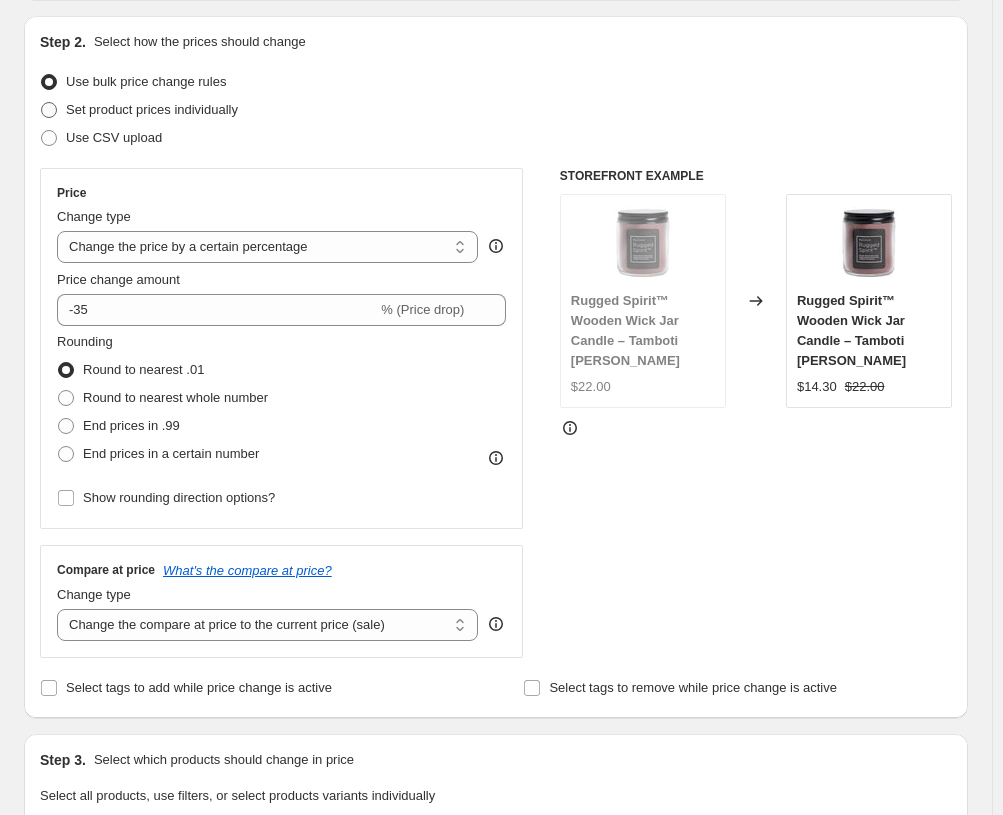 radio on "true" 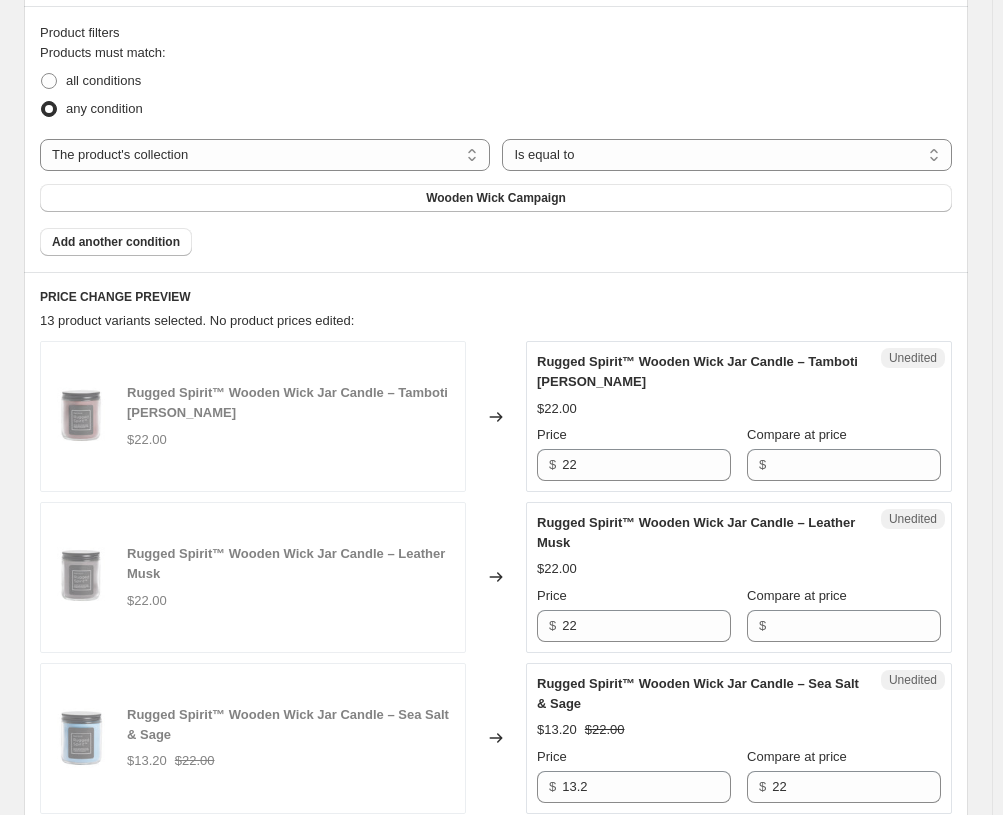 scroll, scrollTop: 600, scrollLeft: 0, axis: vertical 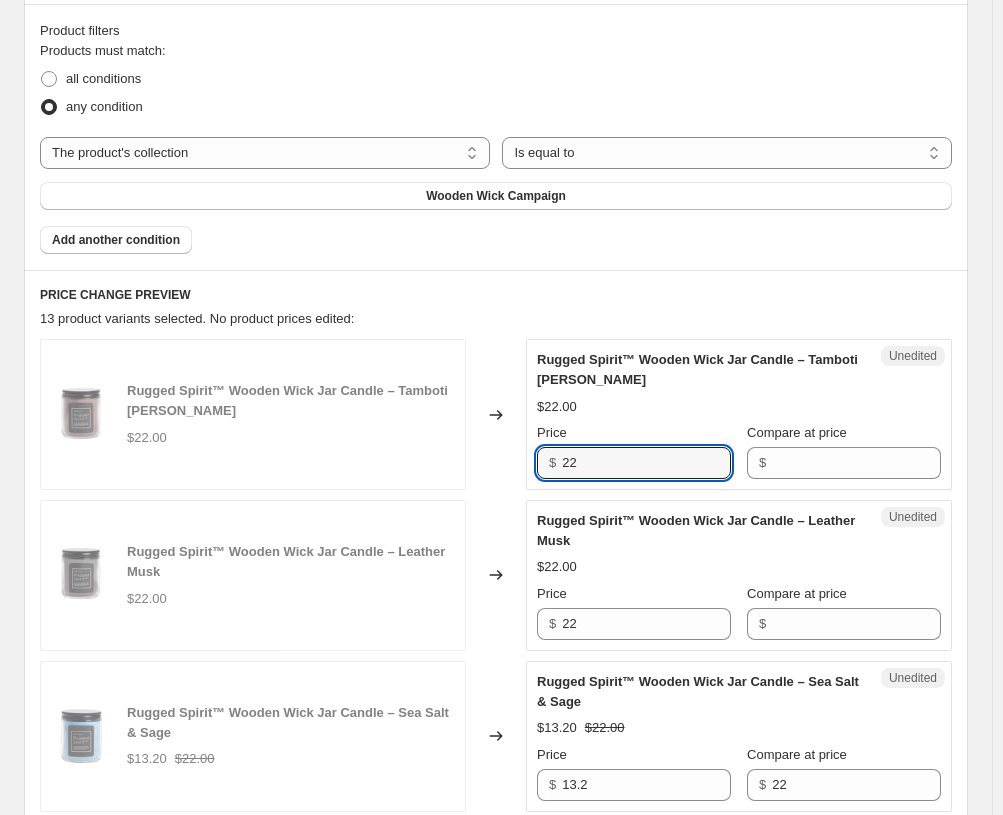 drag, startPoint x: 627, startPoint y: 465, endPoint x: 517, endPoint y: 462, distance: 110.0409 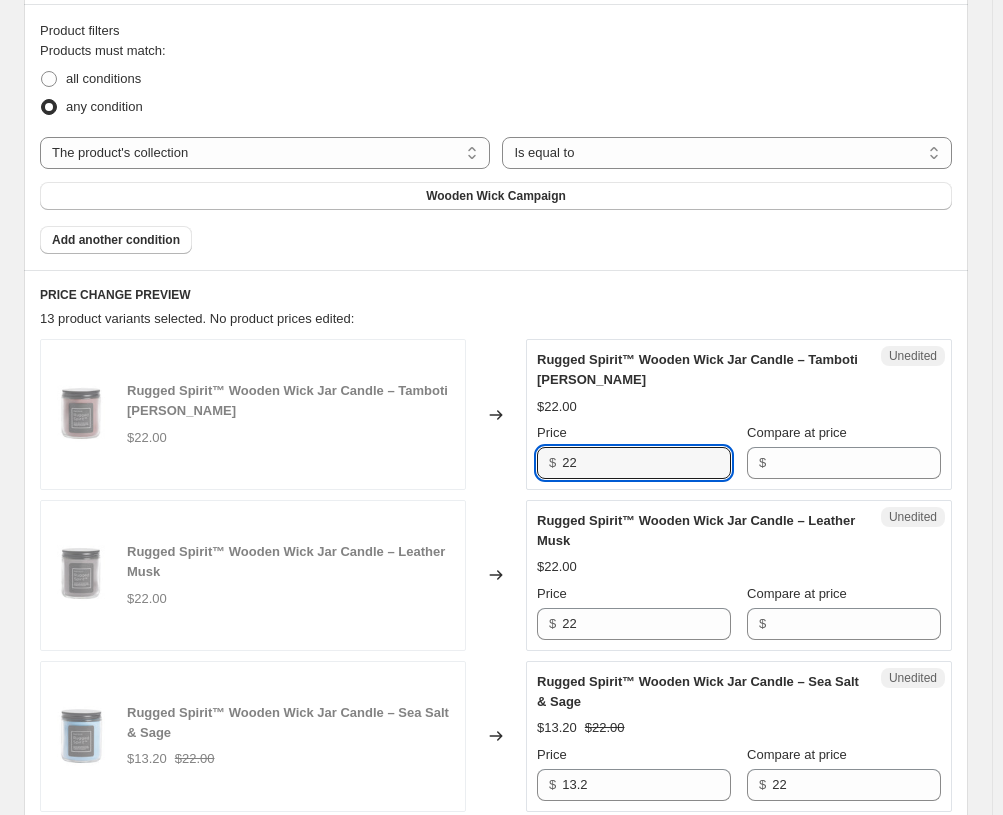 click on "Rugged Spirit™ Wooden Wick Jar Candle – Tamboti [PERSON_NAME] $22.00 Changed to Unedited Rugged Spirit™ Wooden Wick Jar Candle – Tamboti [PERSON_NAME] $22.00 Price $ 22 Compare at price $" at bounding box center (496, 414) 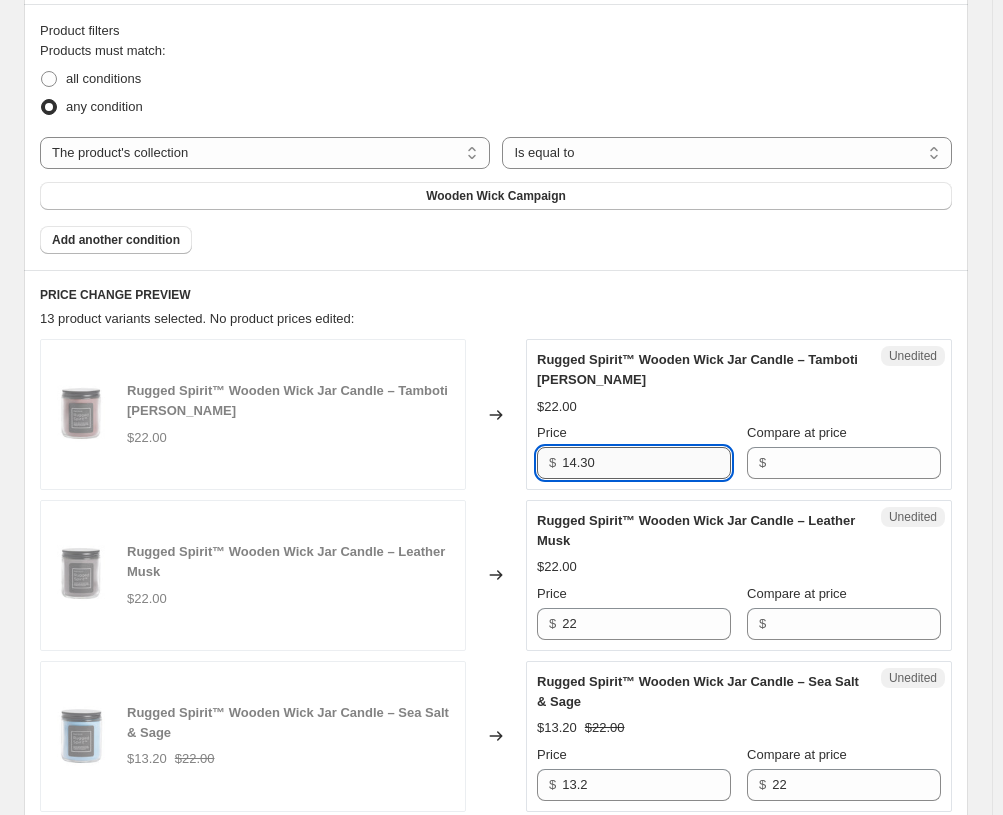 type on "14.30" 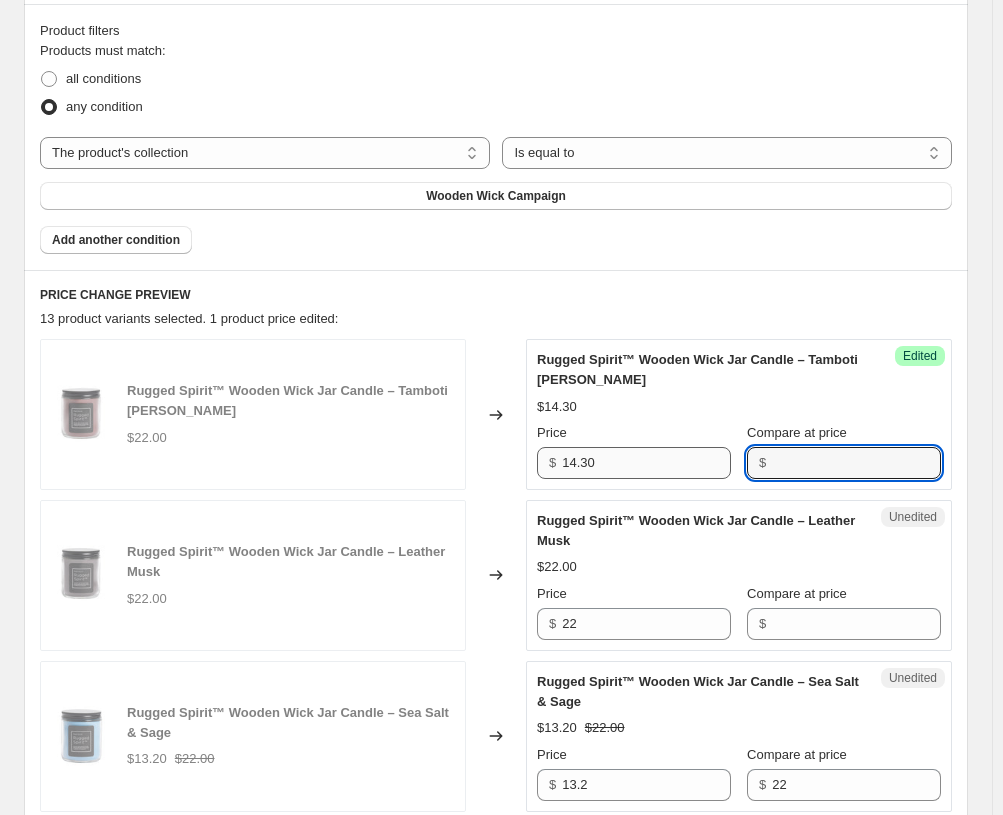 paste on "22" 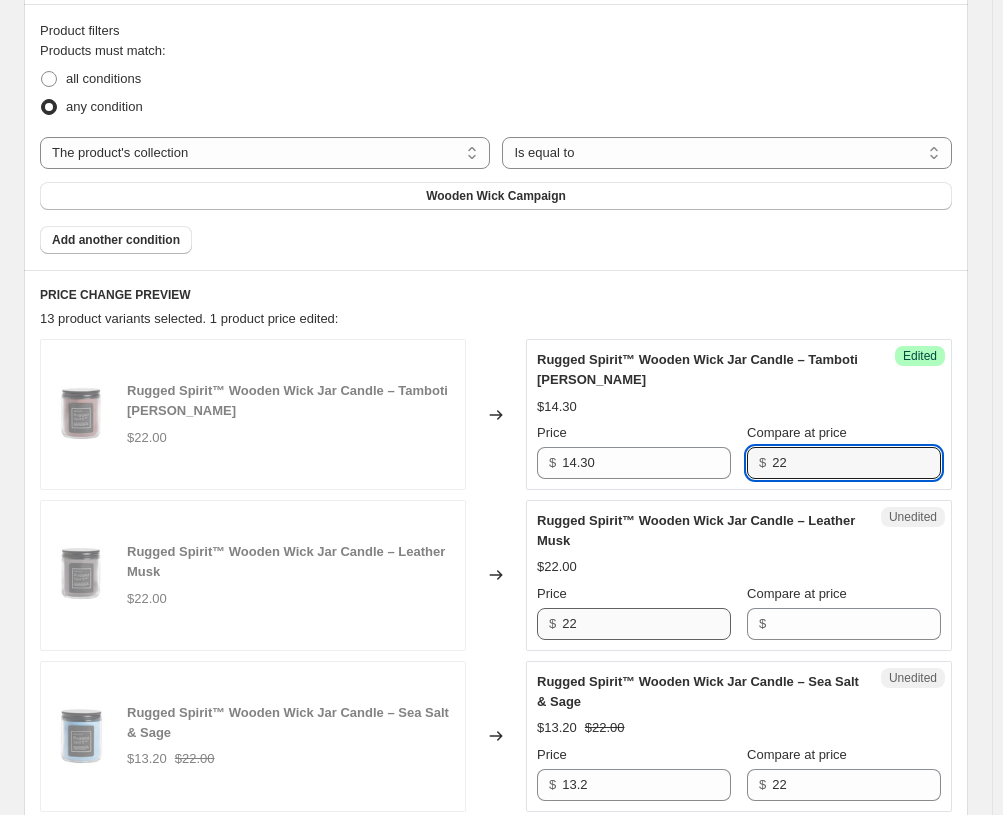 type on "22" 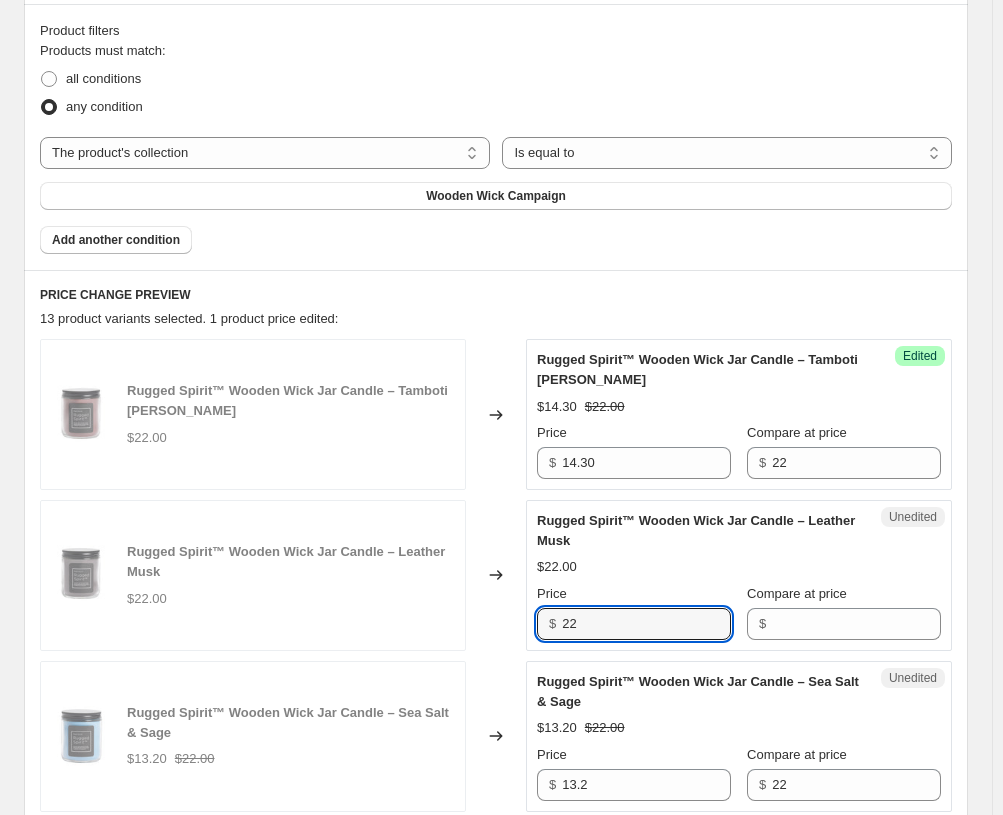 drag, startPoint x: 603, startPoint y: 622, endPoint x: 508, endPoint y: 621, distance: 95.005264 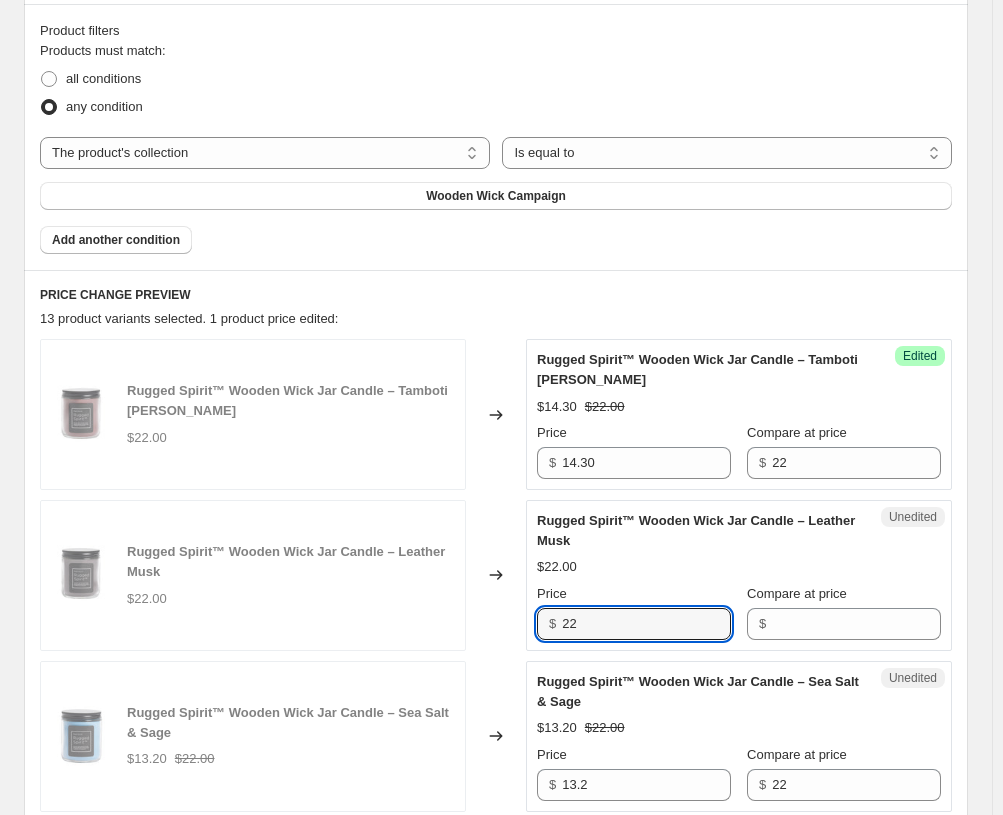 click on "Rugged Spirit™ Wooden Wick Jar Candle – Leather Musk $22.00 Changed to Unedited Rugged Spirit™ Wooden Wick Jar Candle – Leather Musk $22.00 Price $ 22 Compare at price $" at bounding box center (496, 575) 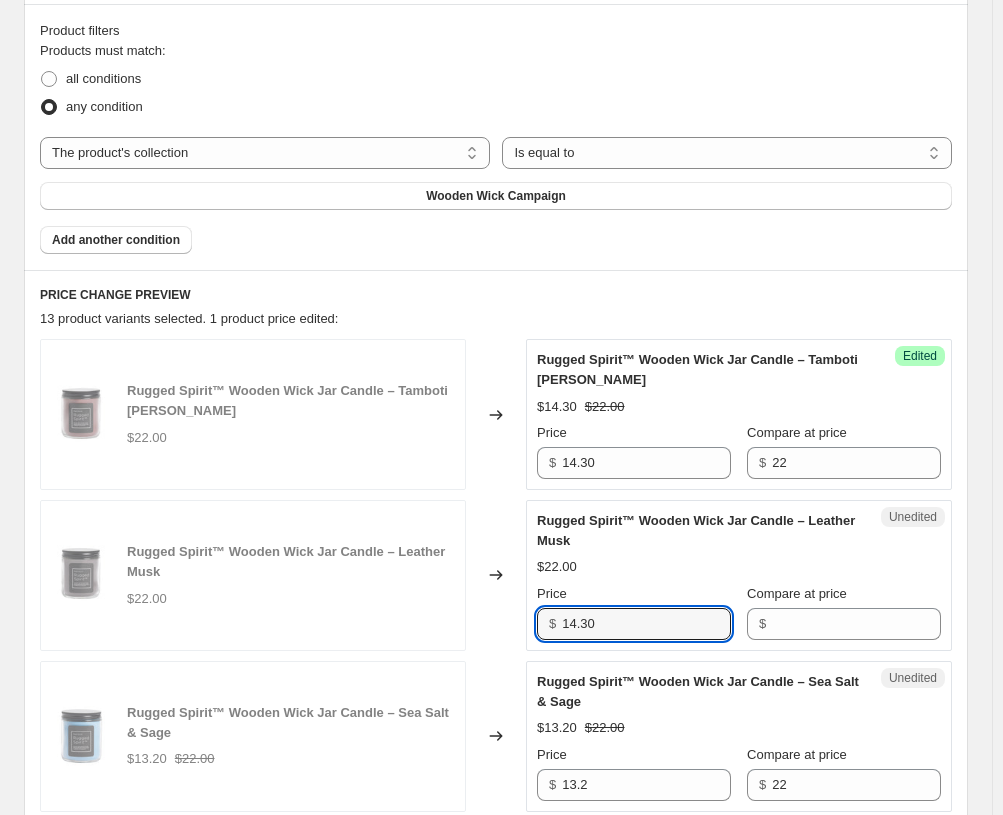 type on "14.30" 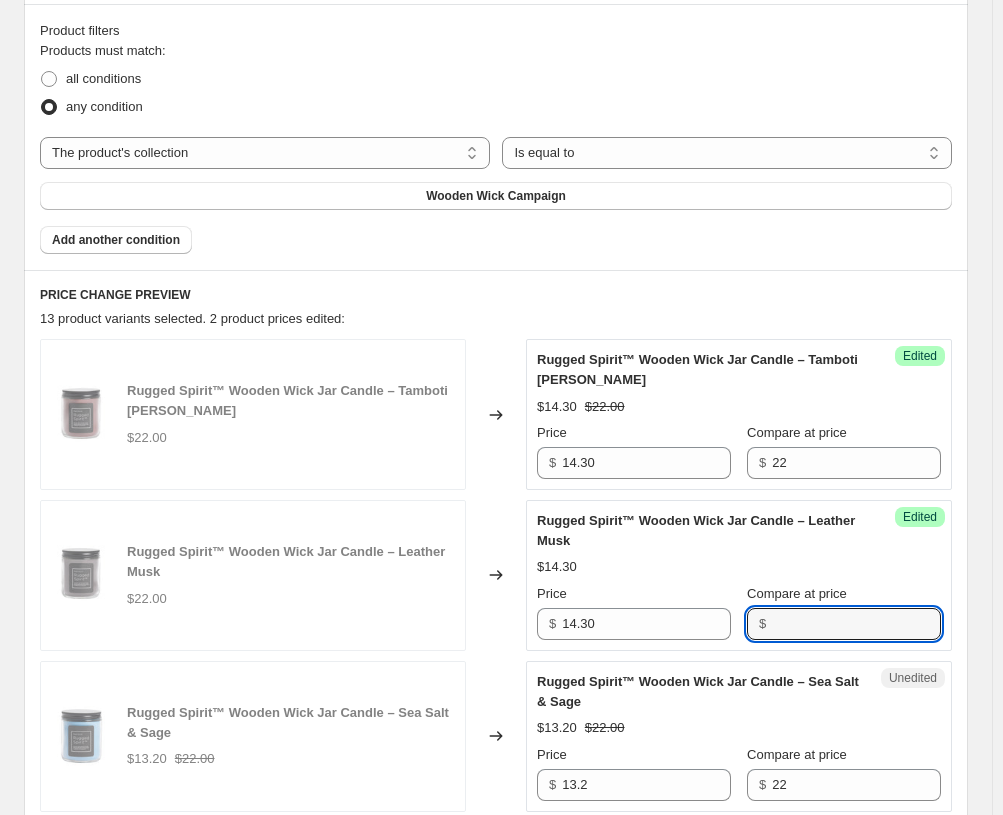 paste on "22" 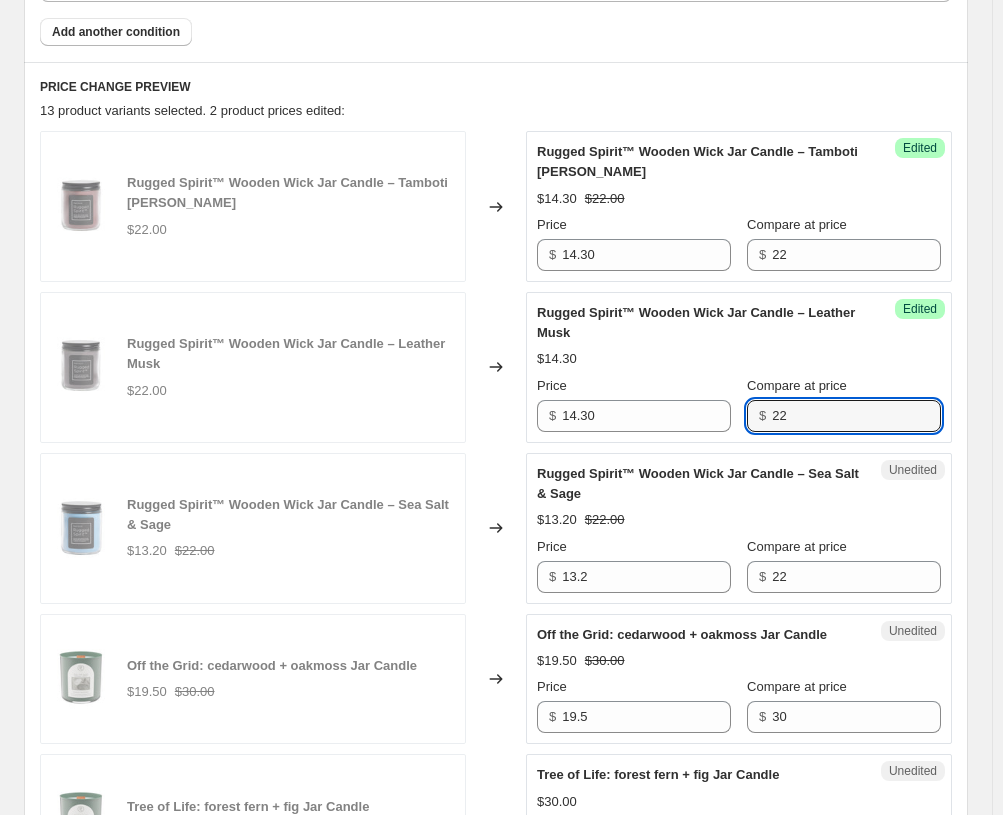 scroll, scrollTop: 900, scrollLeft: 0, axis: vertical 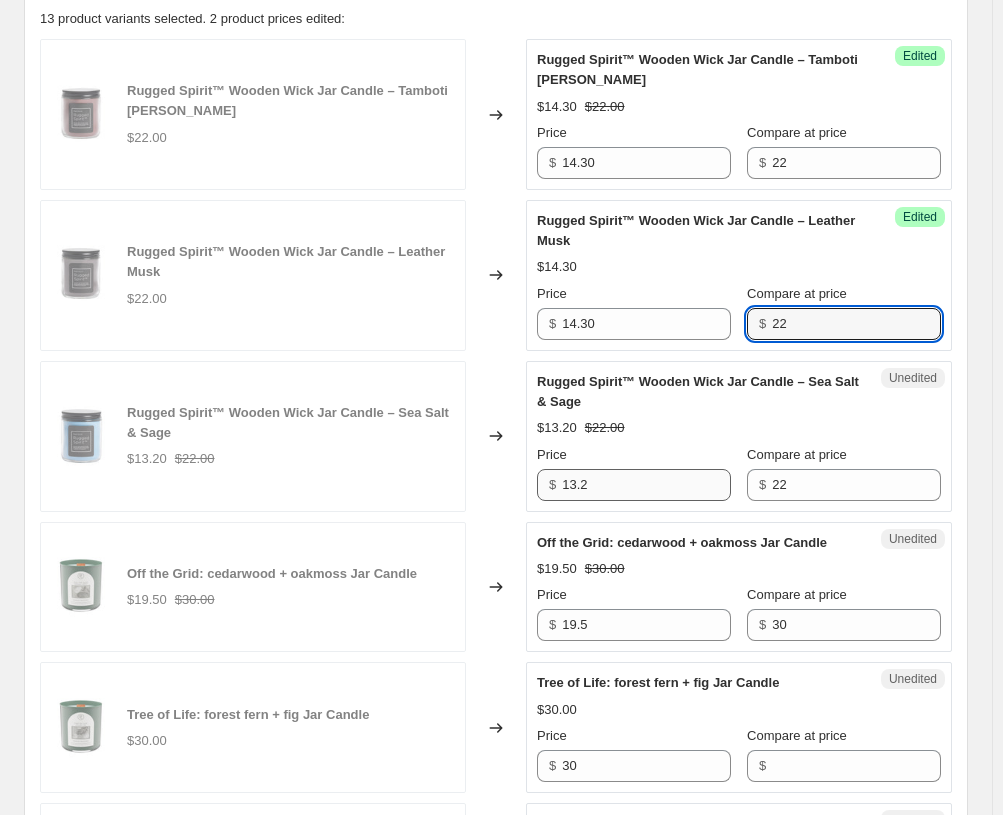 type on "22" 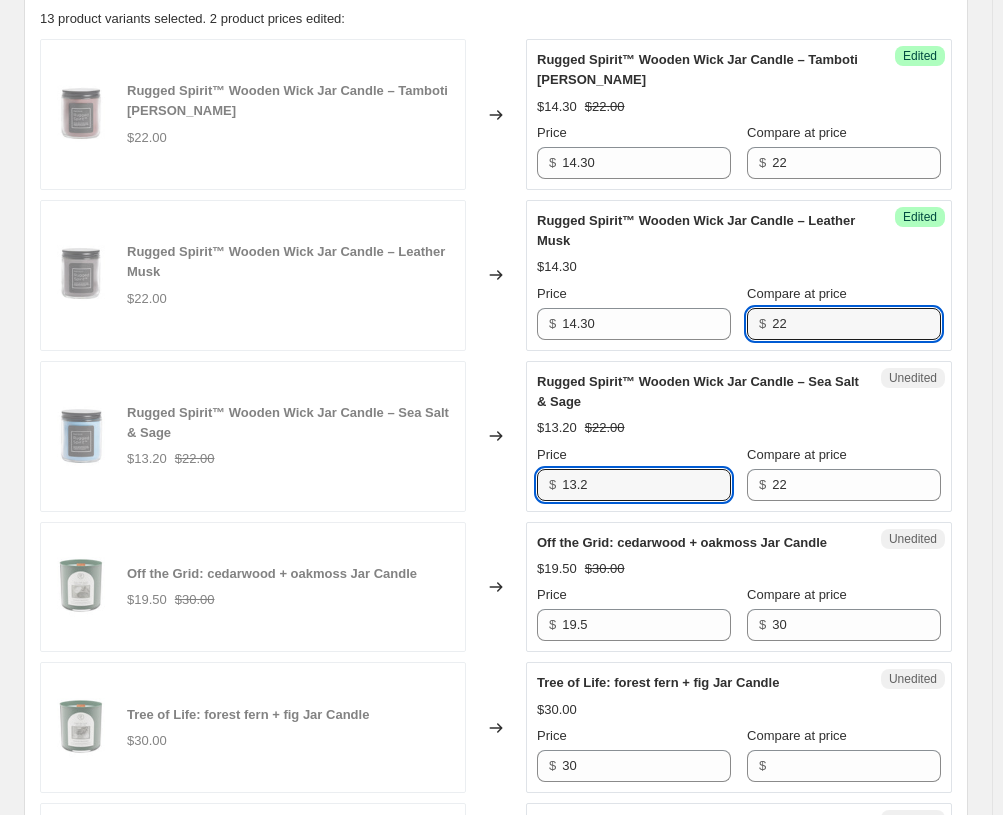 drag, startPoint x: 594, startPoint y: 483, endPoint x: 536, endPoint y: 484, distance: 58.00862 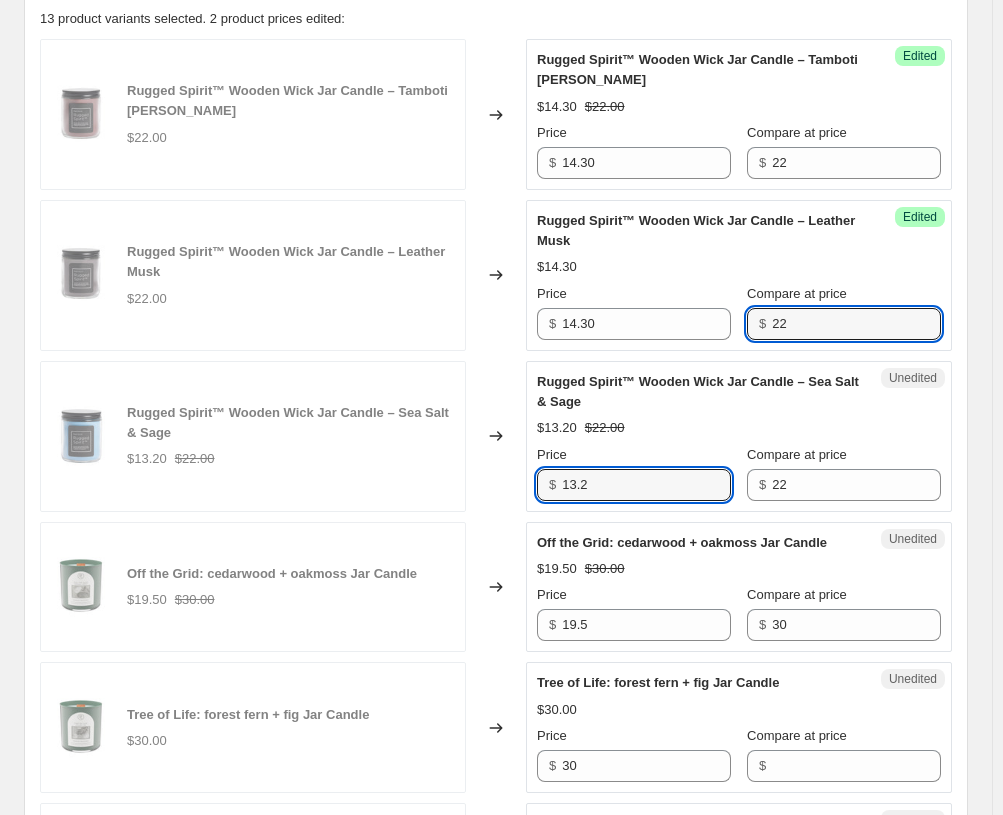 click on "Unedited Rugged Spirit™ Wooden Wick Jar Candle – Sea Salt & Sage $13.20 $22.00 Price $ 13.2 Compare at price $ 22" at bounding box center (739, 436) 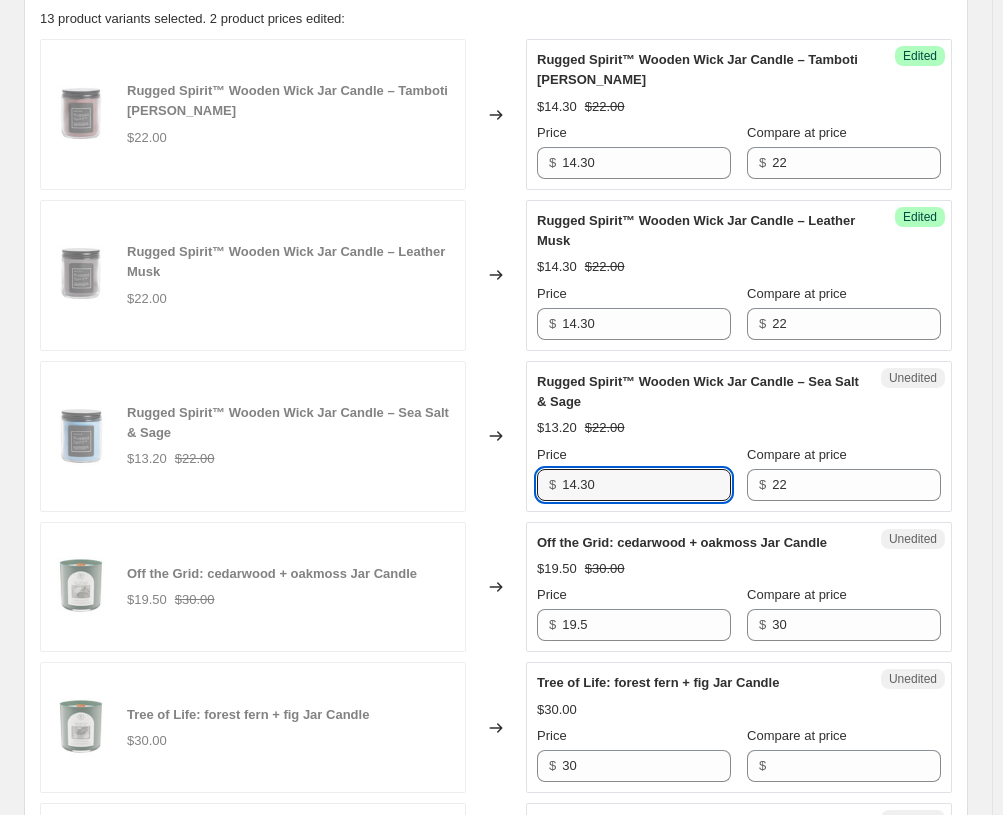 type on "14.30" 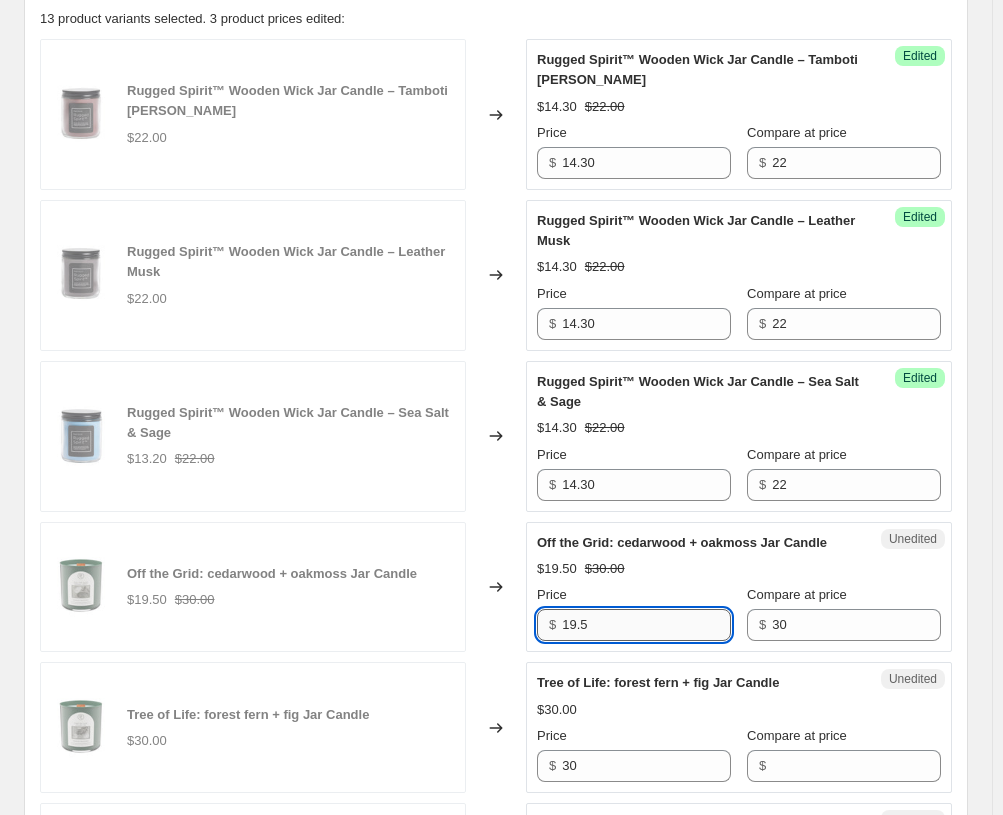 drag, startPoint x: 613, startPoint y: 621, endPoint x: 591, endPoint y: 621, distance: 22 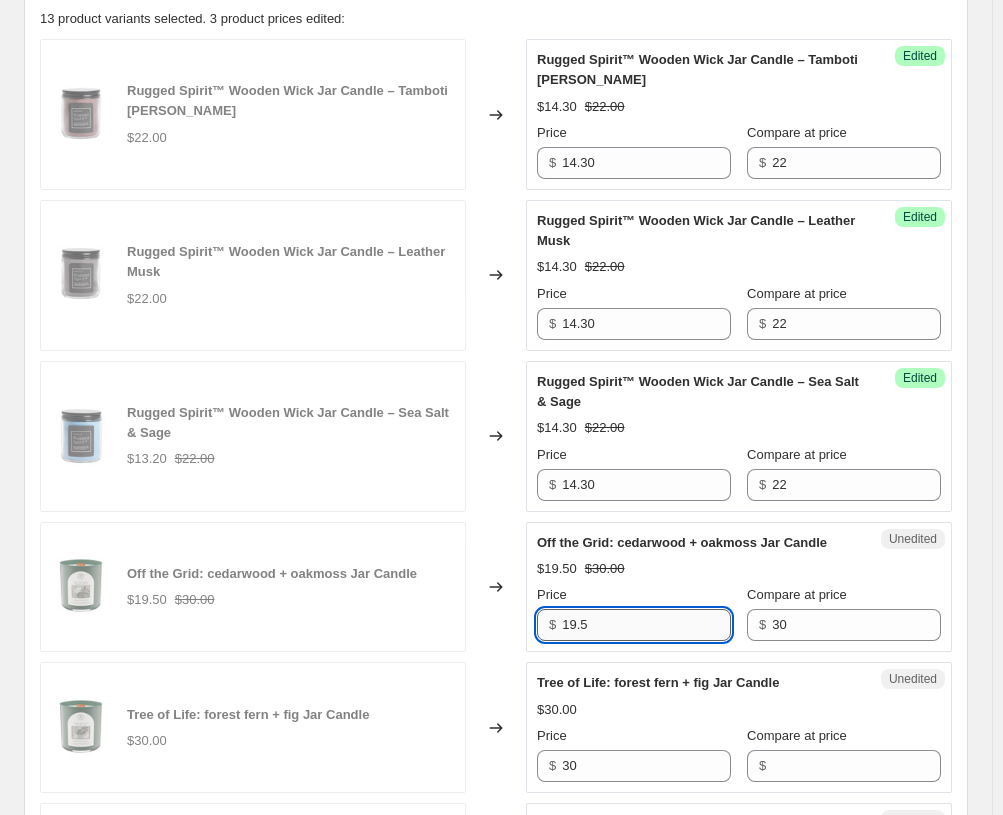 click on "19.5" at bounding box center [646, 625] 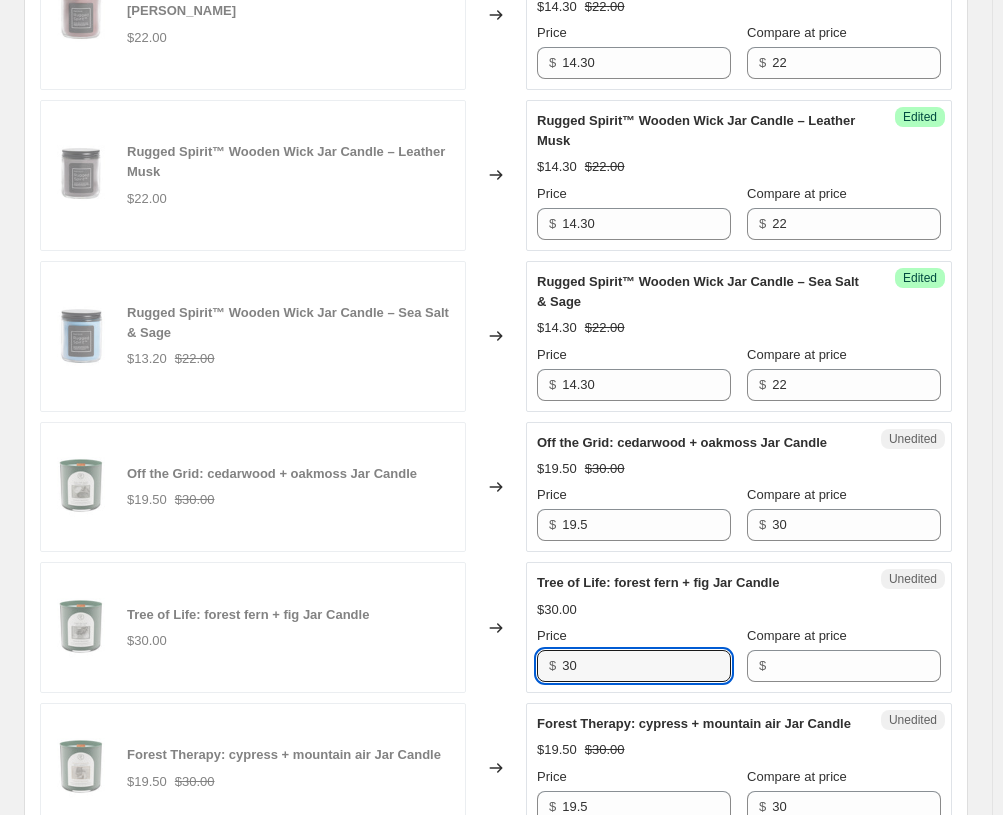 drag, startPoint x: 605, startPoint y: 657, endPoint x: 514, endPoint y: 658, distance: 91.00549 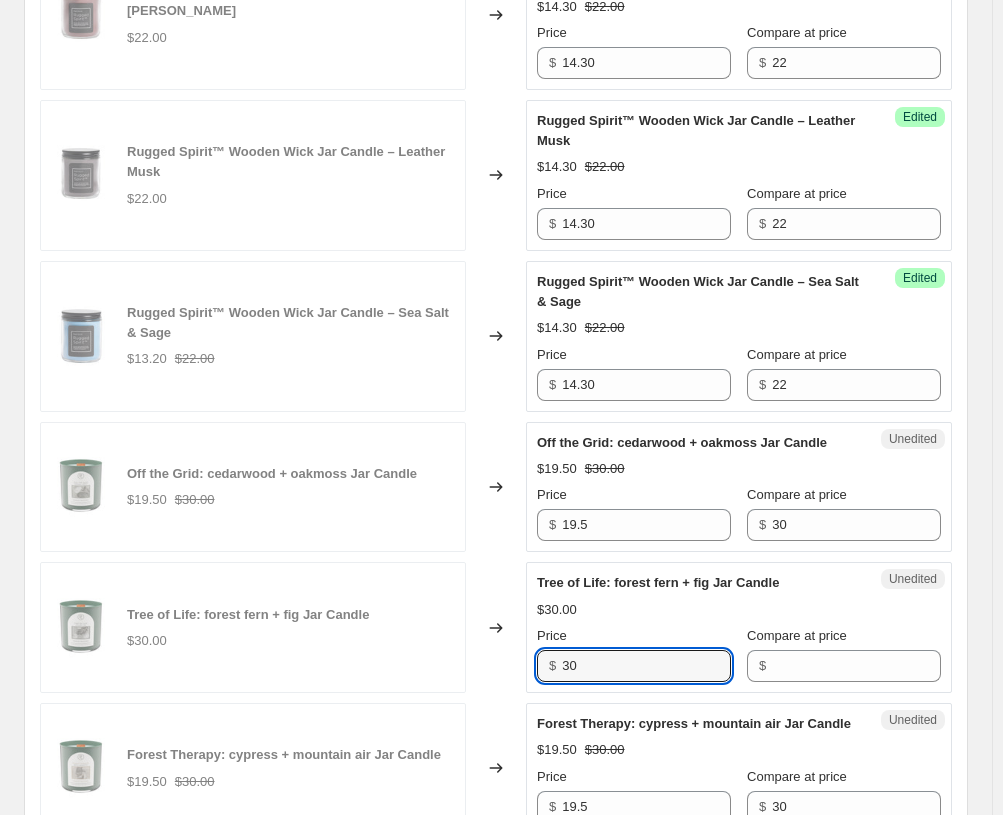 click on "Tree of Life: forest fern + fig Jar Candle $30.00 Changed to Unedited Tree of Life: forest fern + fig Jar Candle $30.00 Price $ 30 Compare at price $" at bounding box center (496, 627) 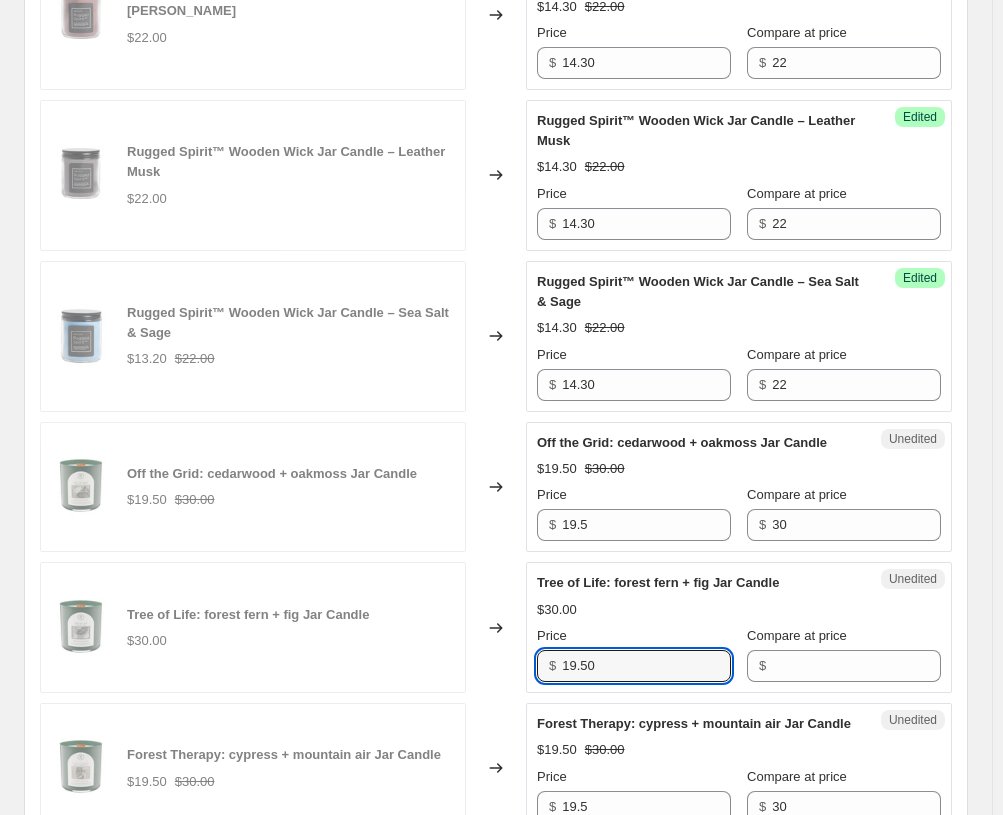 type on "19.50" 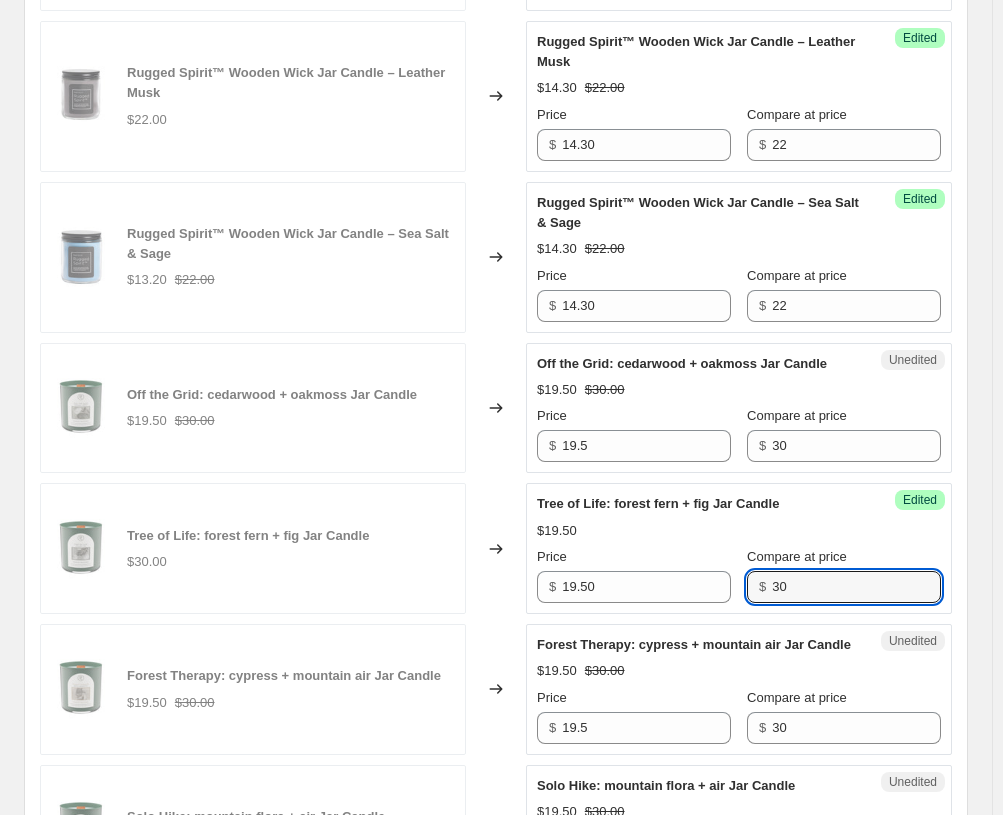 scroll, scrollTop: 1200, scrollLeft: 0, axis: vertical 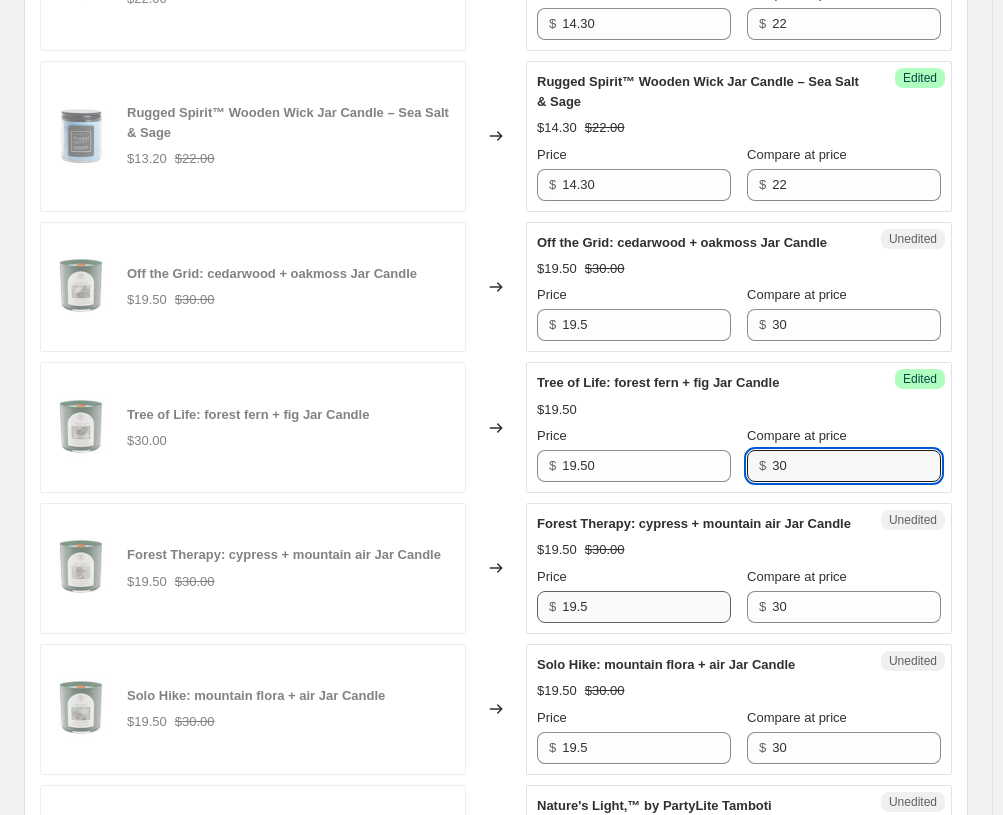 type on "30" 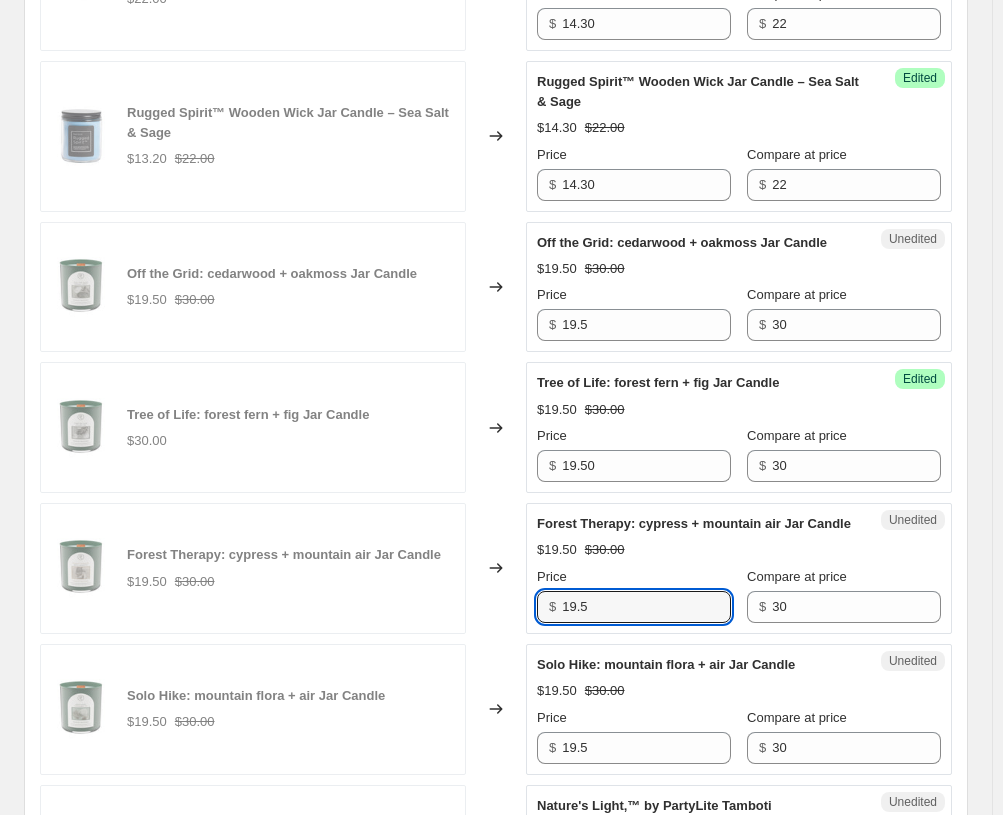 drag, startPoint x: 596, startPoint y: 630, endPoint x: 553, endPoint y: 630, distance: 43 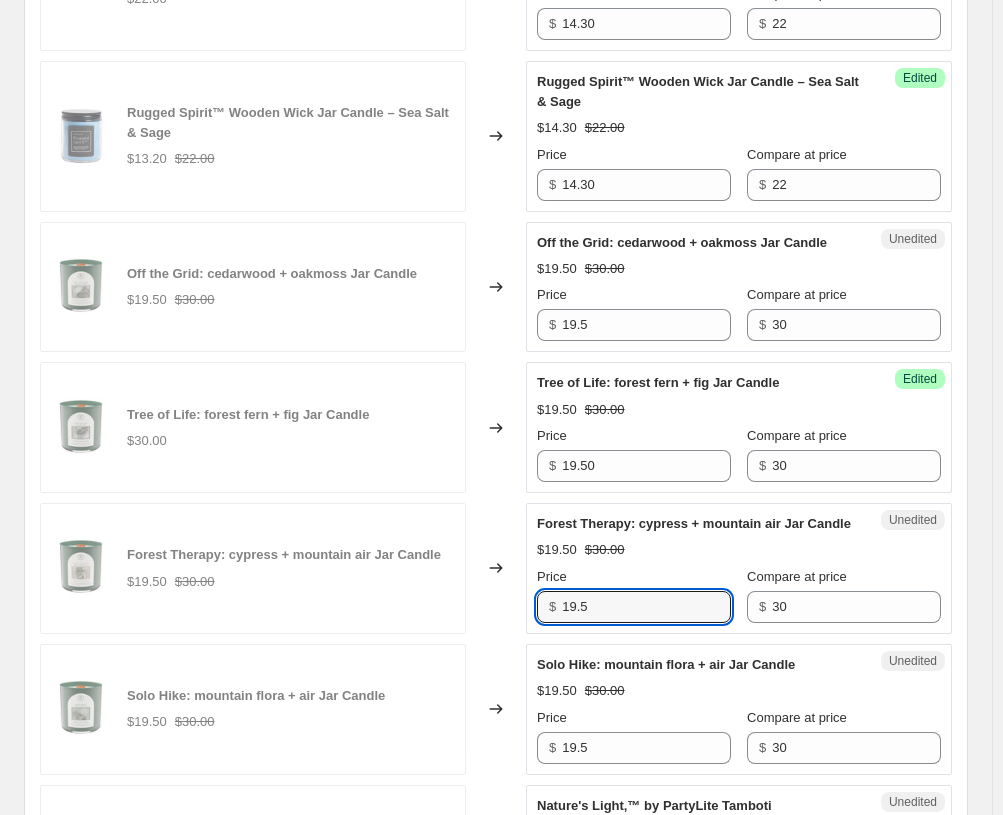 click on "$ 19.5" at bounding box center [634, 607] 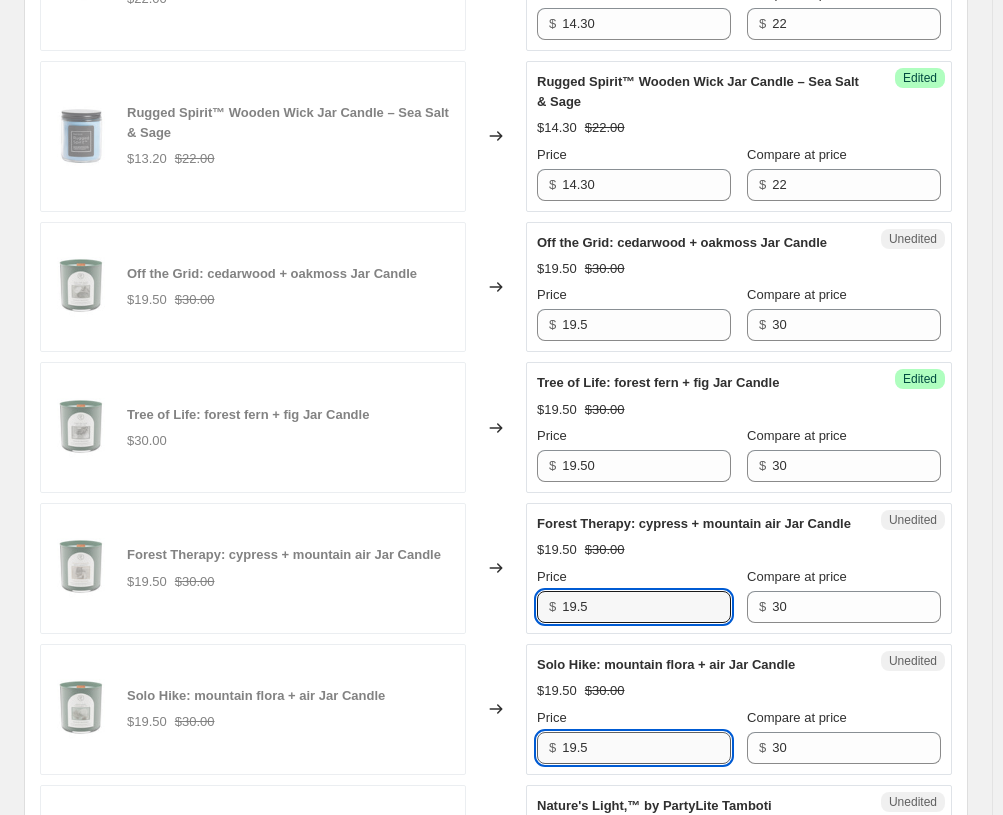 click on "19.5" at bounding box center (646, 748) 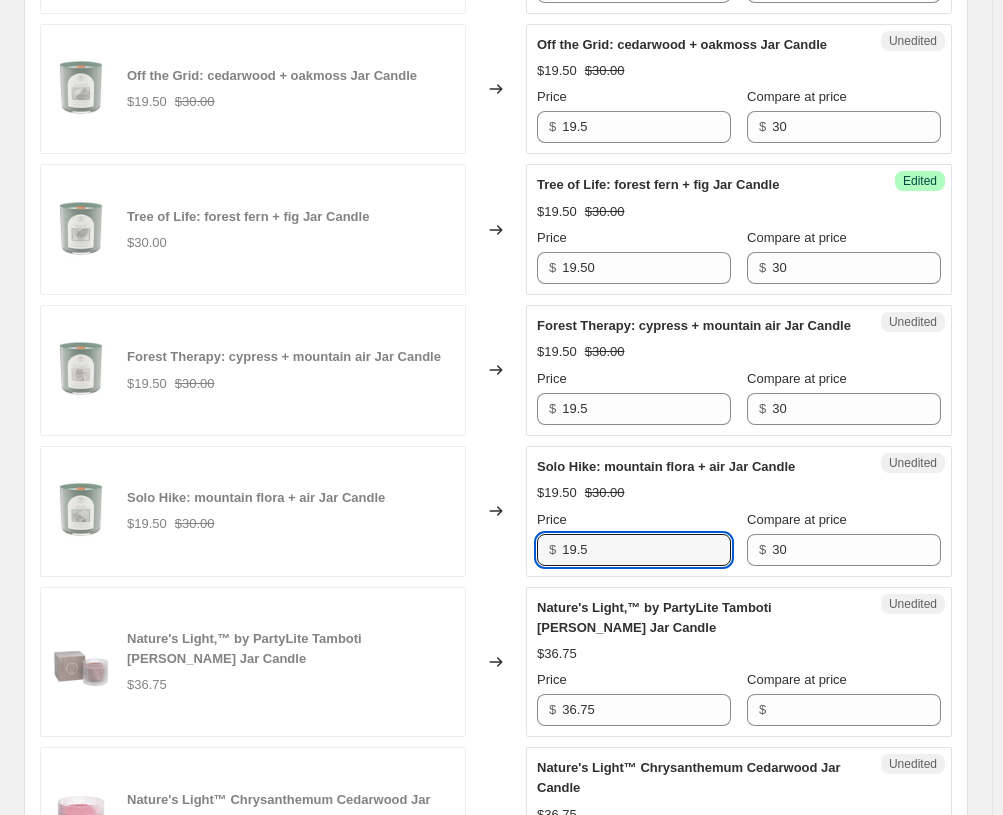 scroll, scrollTop: 1500, scrollLeft: 0, axis: vertical 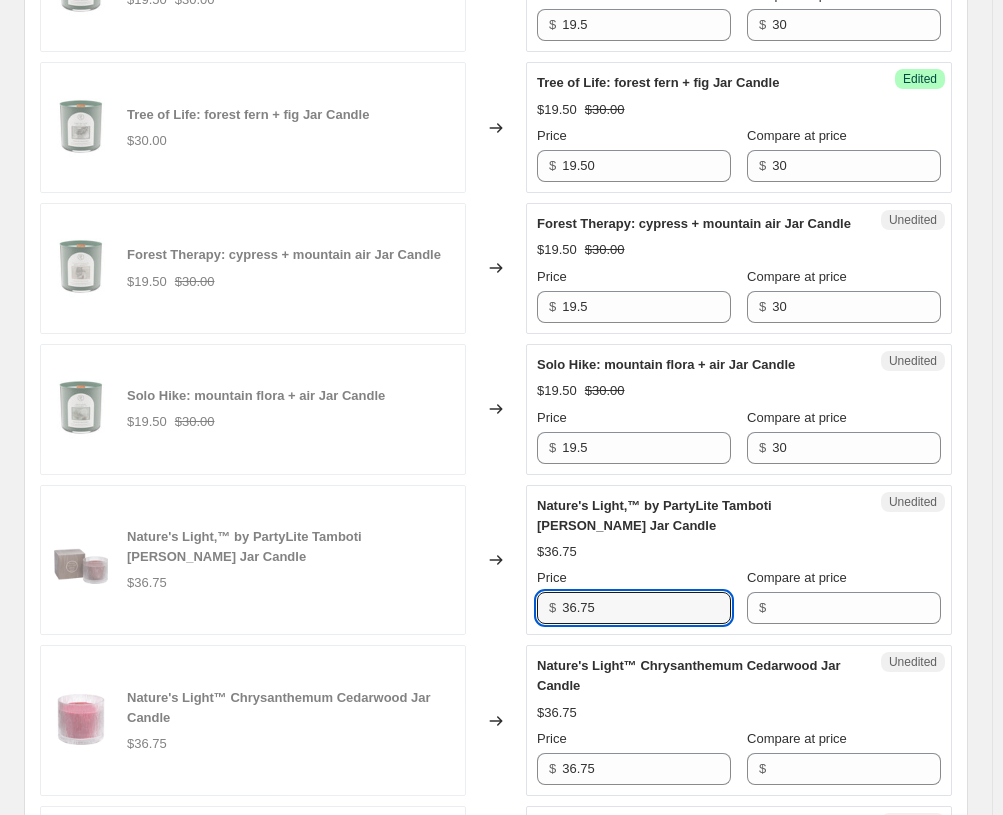 drag, startPoint x: 640, startPoint y: 631, endPoint x: 494, endPoint y: 629, distance: 146.0137 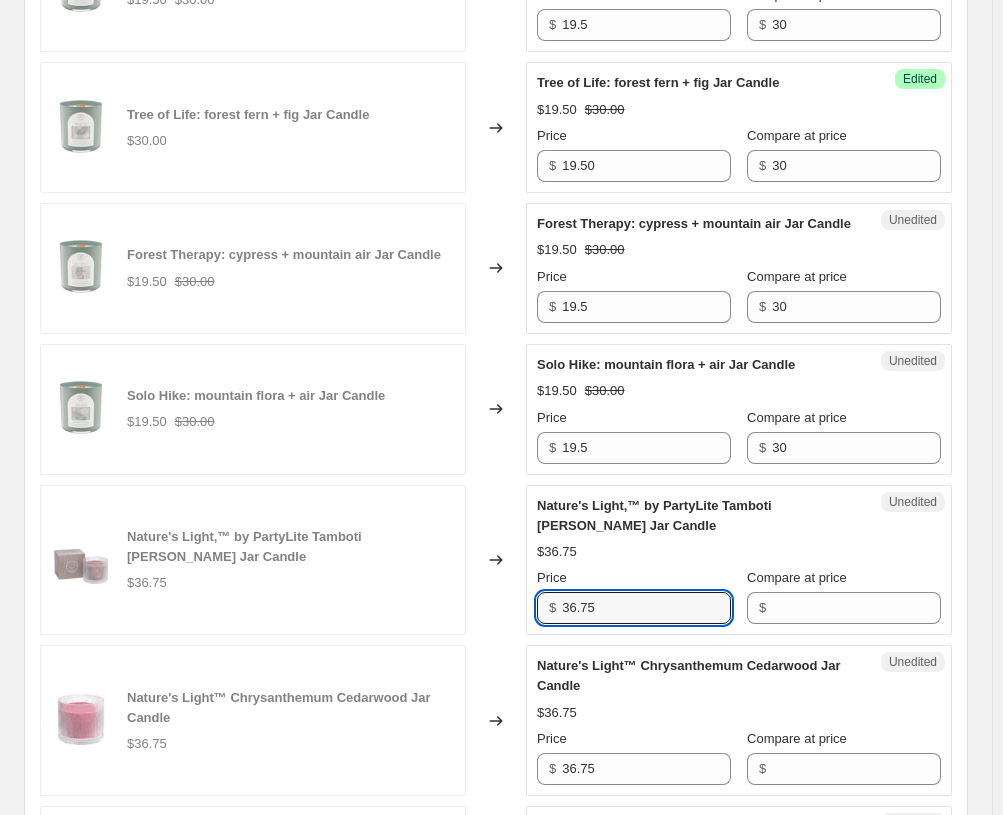 click on "Nature's Light‚™ by PartyLite Tamboti [PERSON_NAME] Jar Candle $36.75 Changed to Unedited Nature's Light‚™ by PartyLite Tamboti [PERSON_NAME] Jar Candle $36.75 Price $ 36.75 Compare at price $" at bounding box center [496, 560] 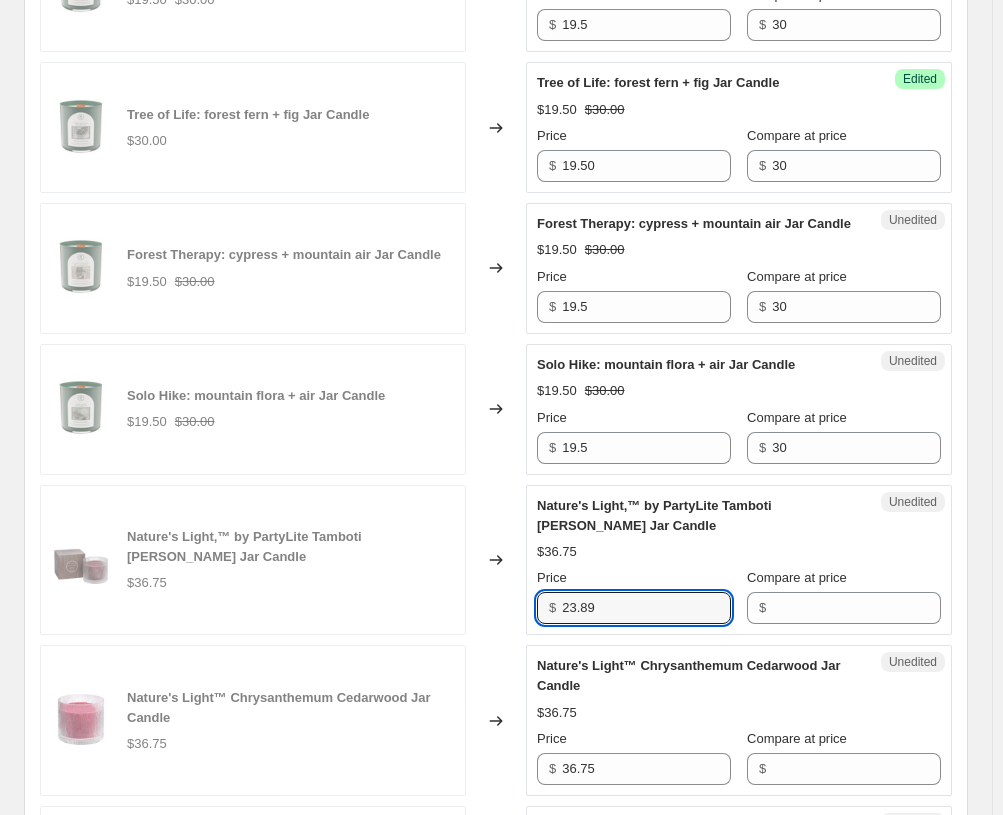 type on "23.89" 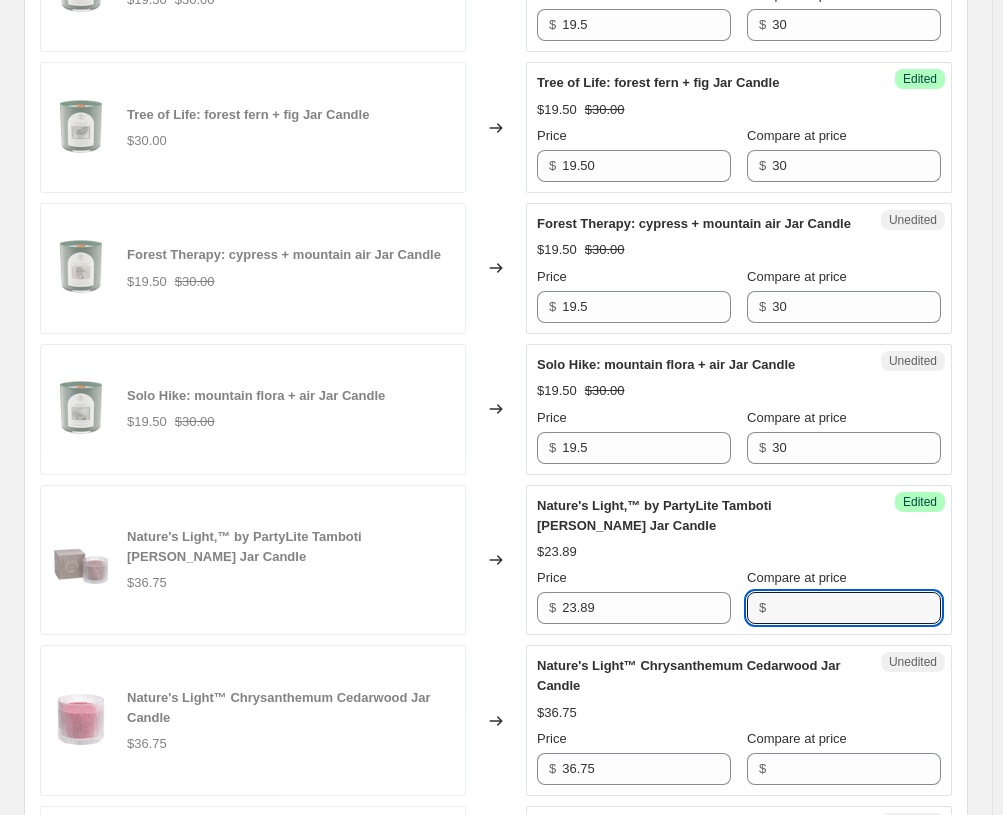 paste on "36.75" 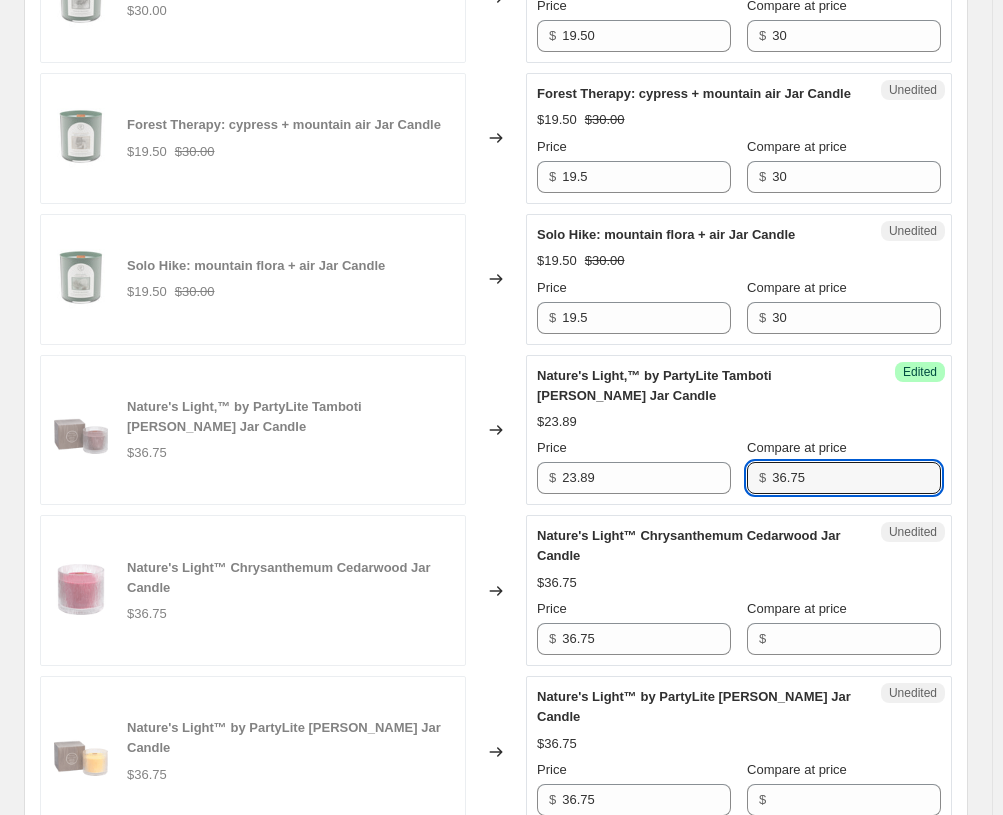 scroll, scrollTop: 1800, scrollLeft: 0, axis: vertical 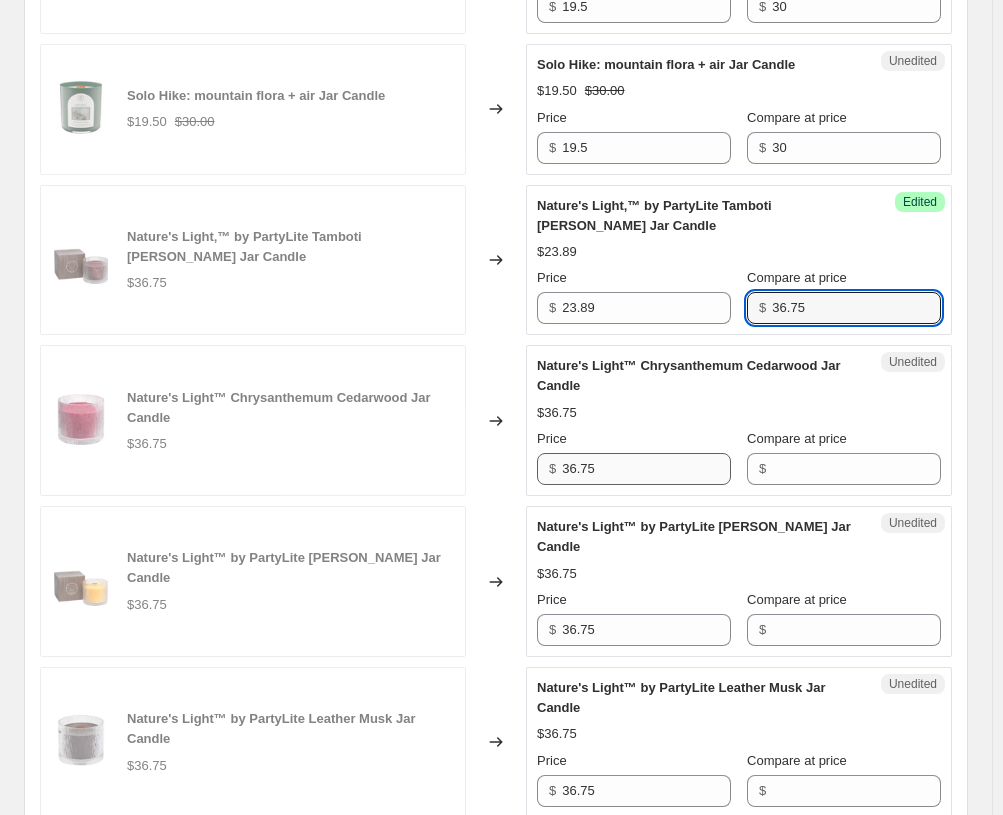 type on "36.75" 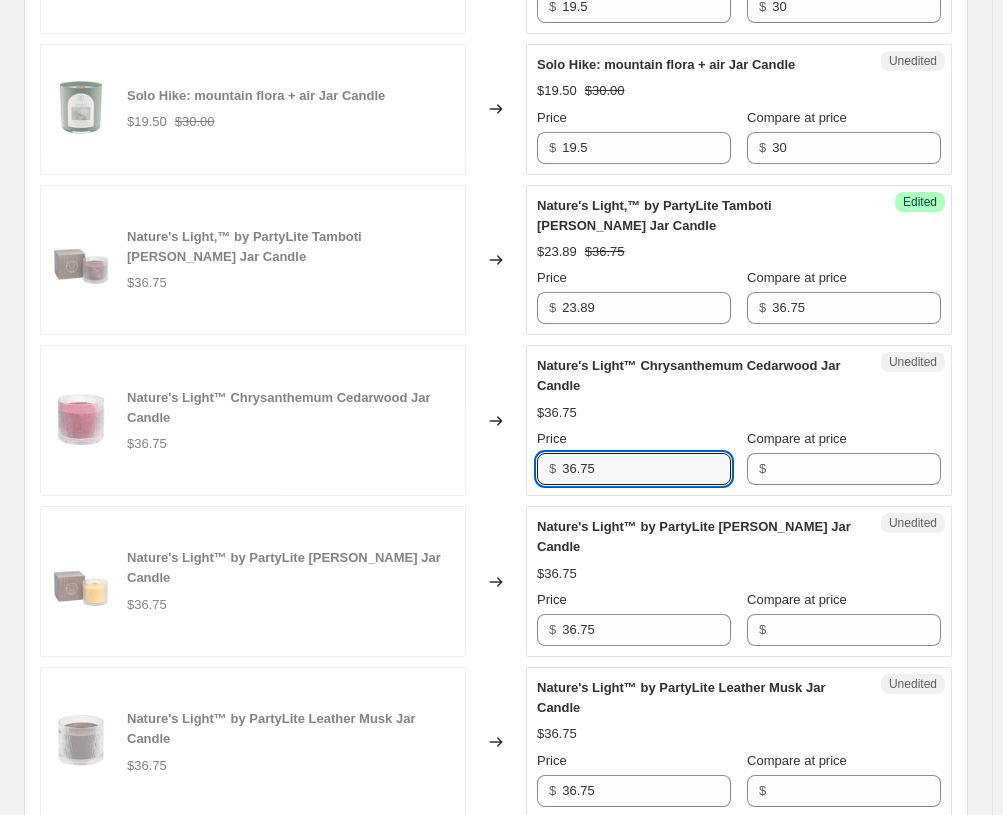 drag, startPoint x: 632, startPoint y: 480, endPoint x: 543, endPoint y: 477, distance: 89.050545 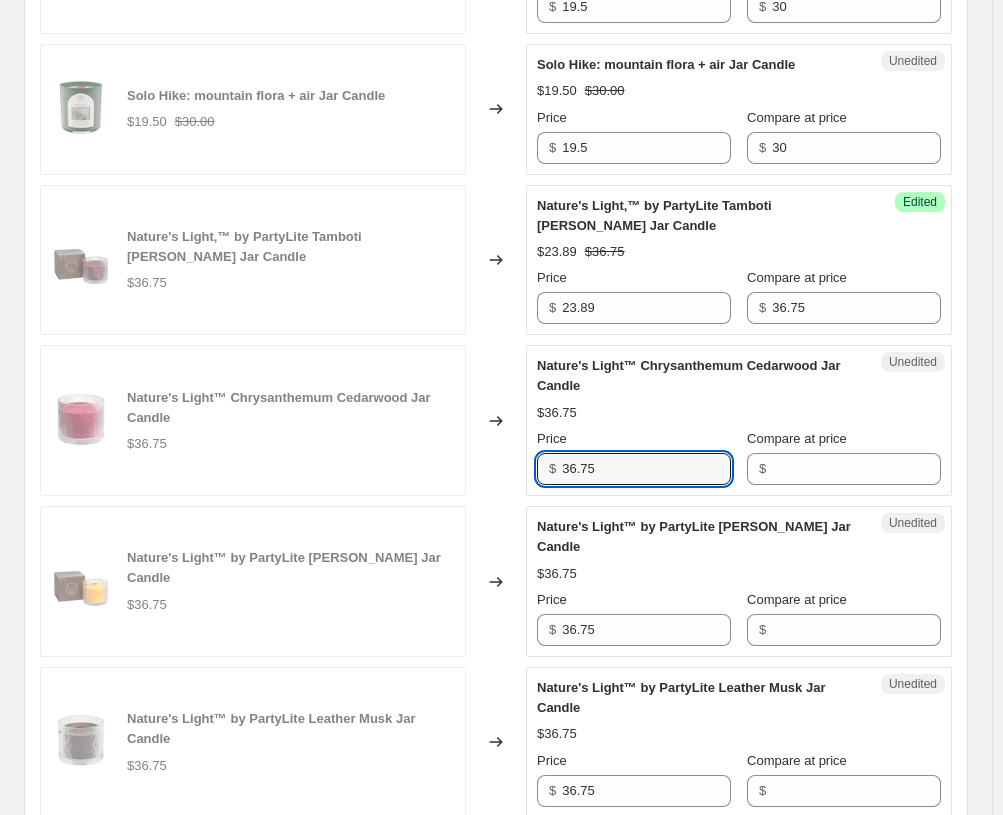 click on "$ 36.75" at bounding box center [634, 469] 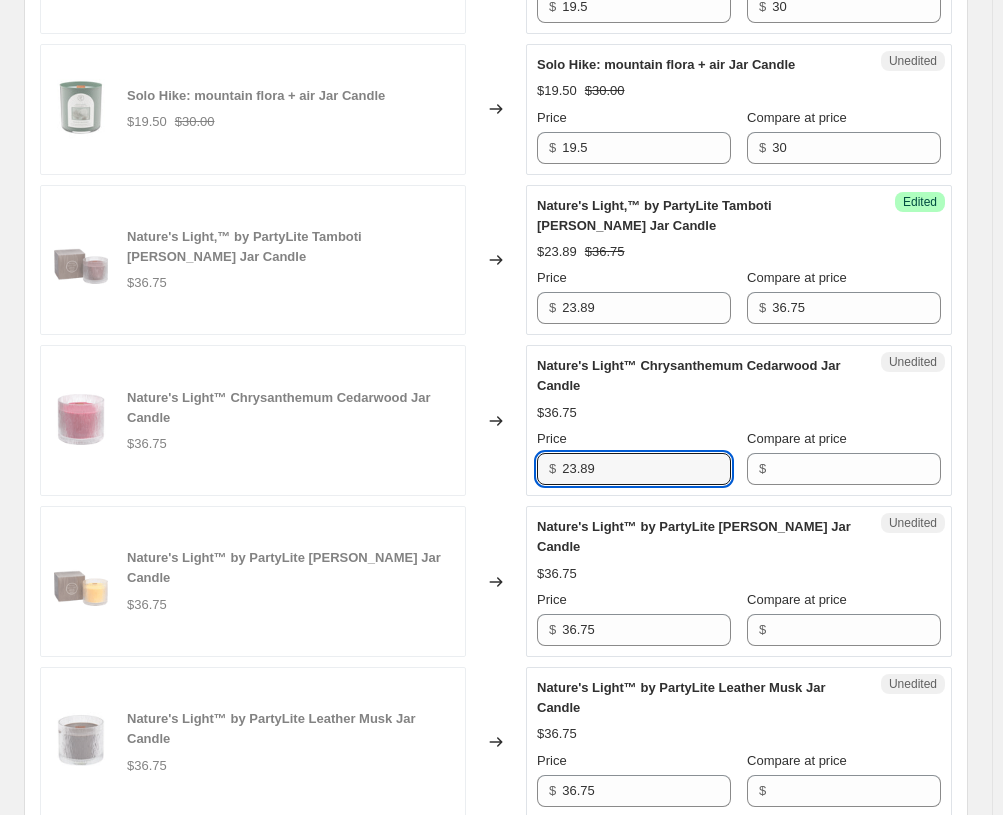 type on "23.89" 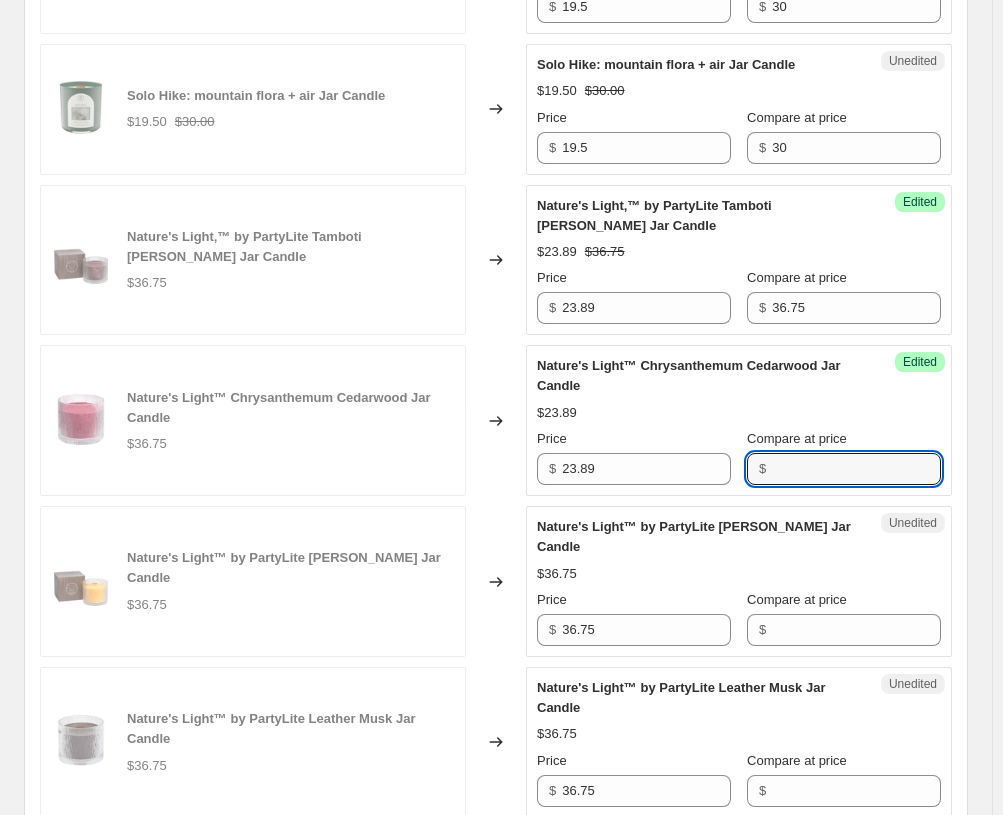 paste on "36.75" 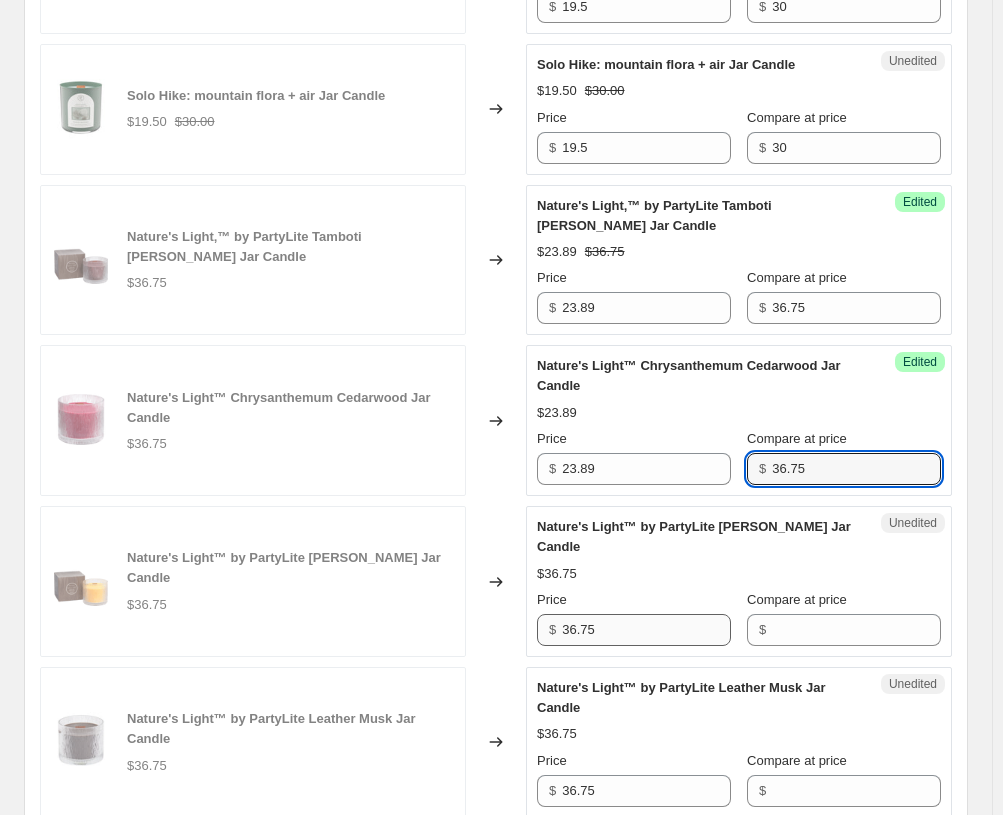 type on "36.75" 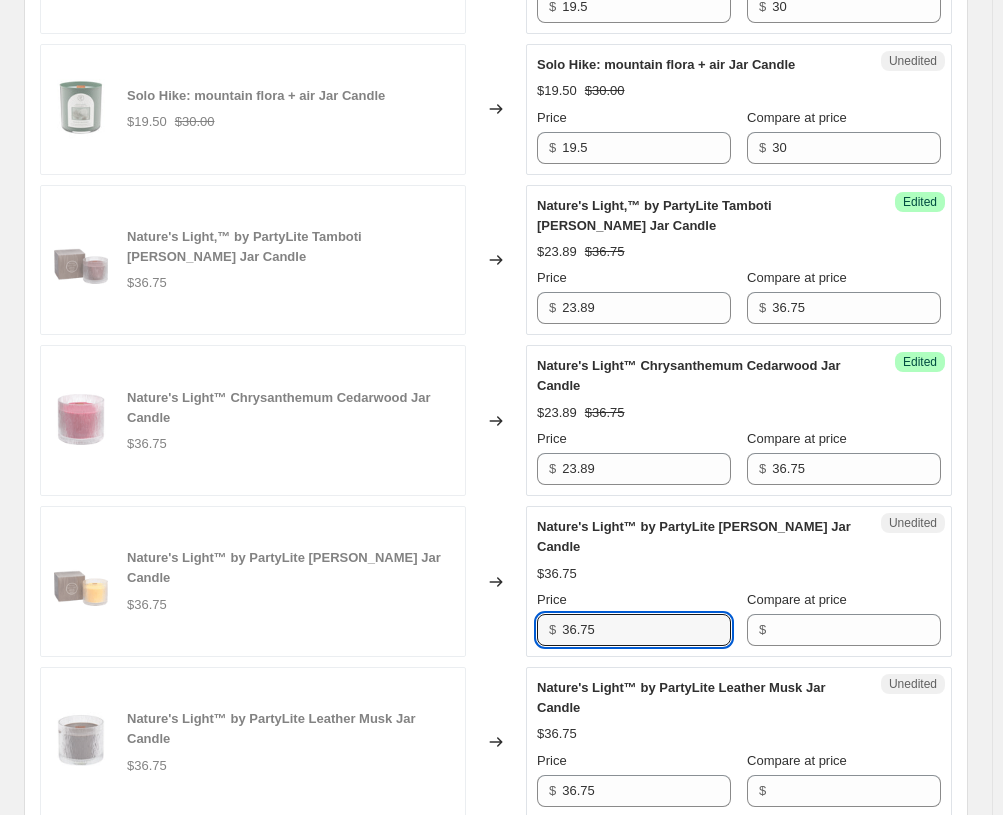 drag, startPoint x: 618, startPoint y: 656, endPoint x: 491, endPoint y: 653, distance: 127.03543 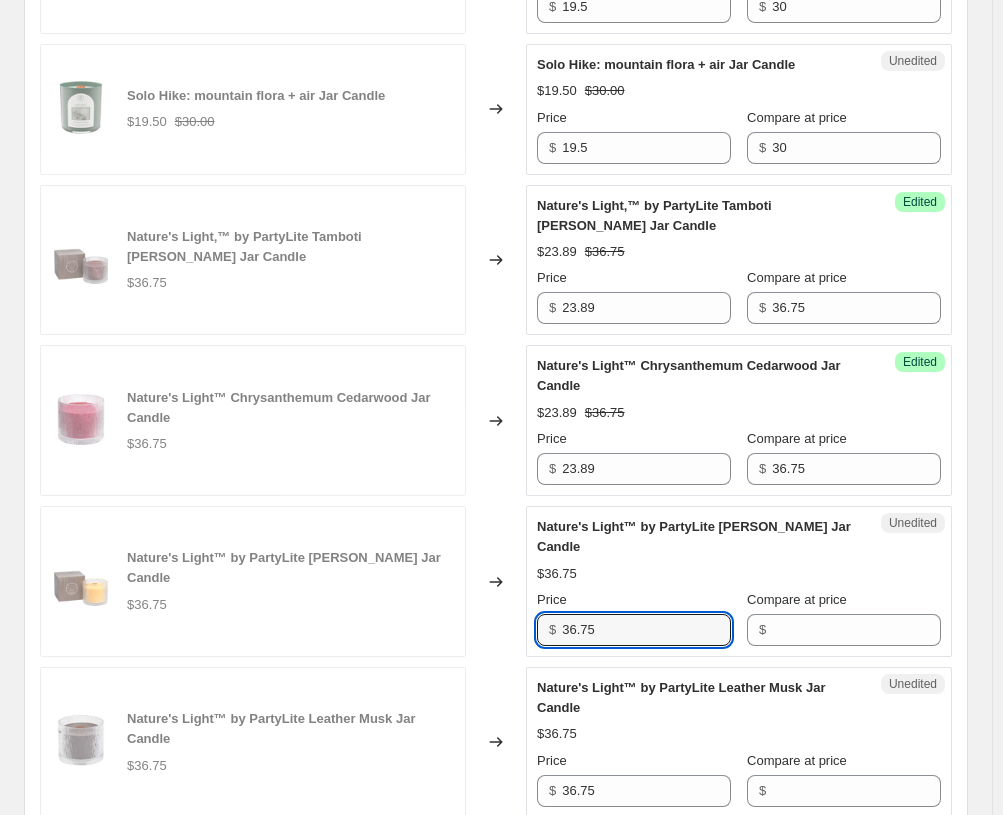 click on "Nature's Light™ by PartyLite [PERSON_NAME] Jar Candle $36.75 Changed to Unedited Nature's Light™ by PartyLite [PERSON_NAME] Jar Candle $36.75 Price $ 36.75 Compare at price $" at bounding box center (496, 581) 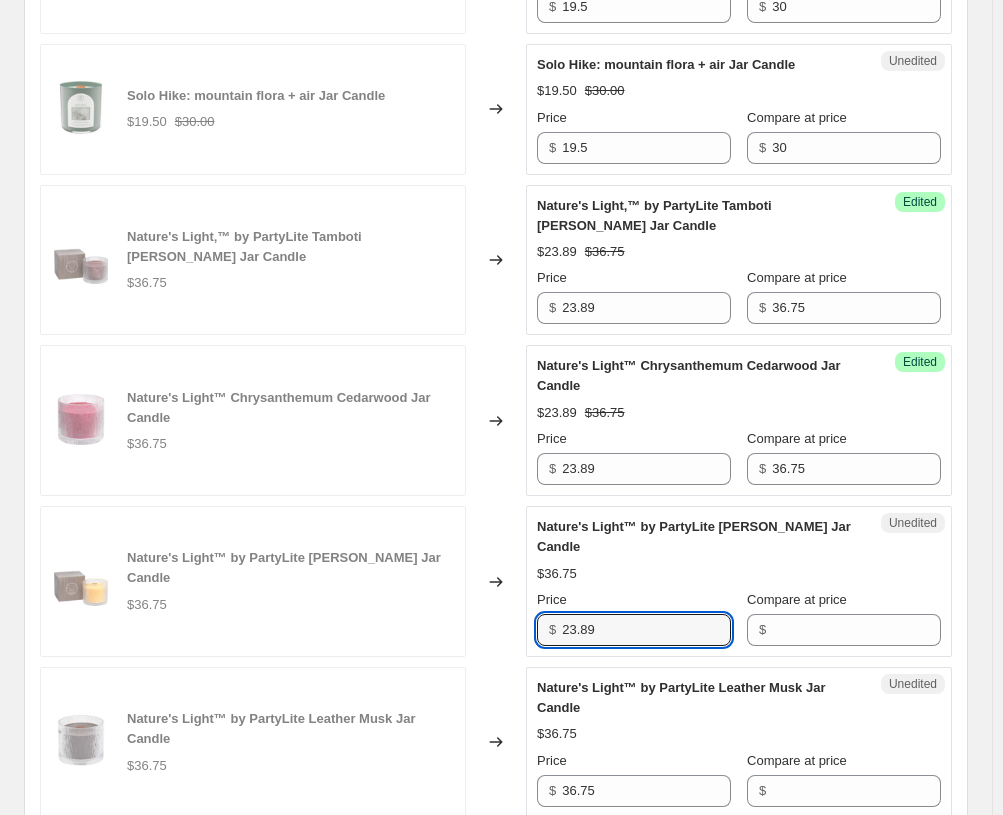 type on "23.89" 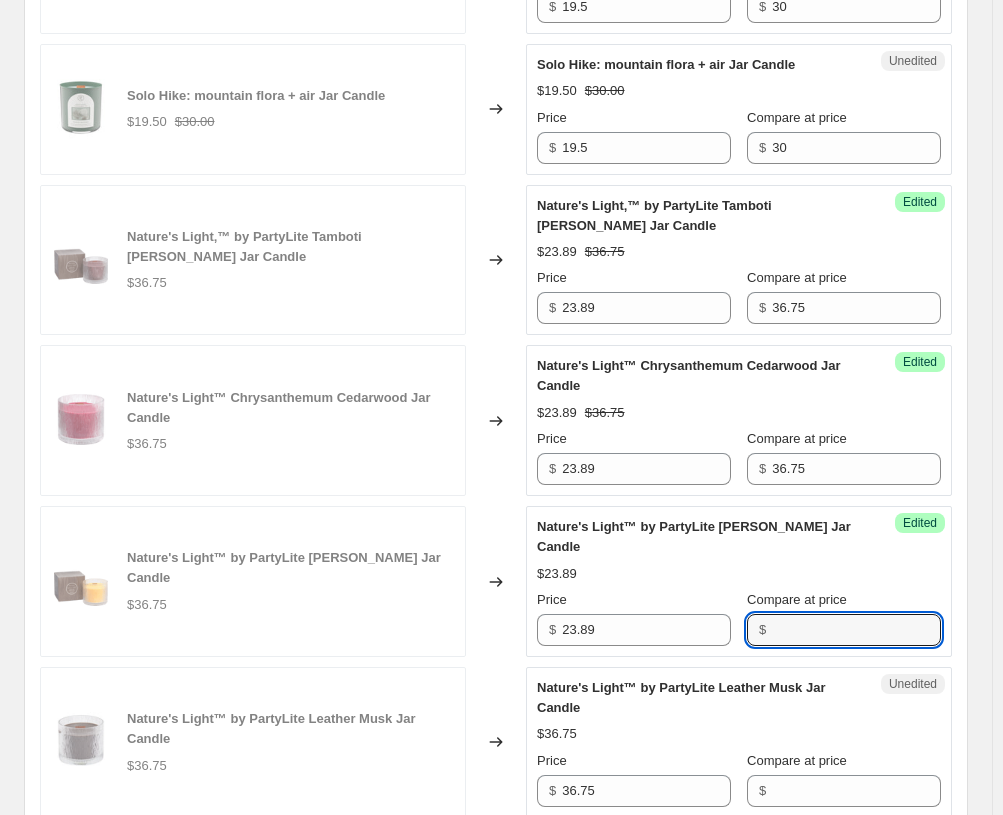 paste on "36.75" 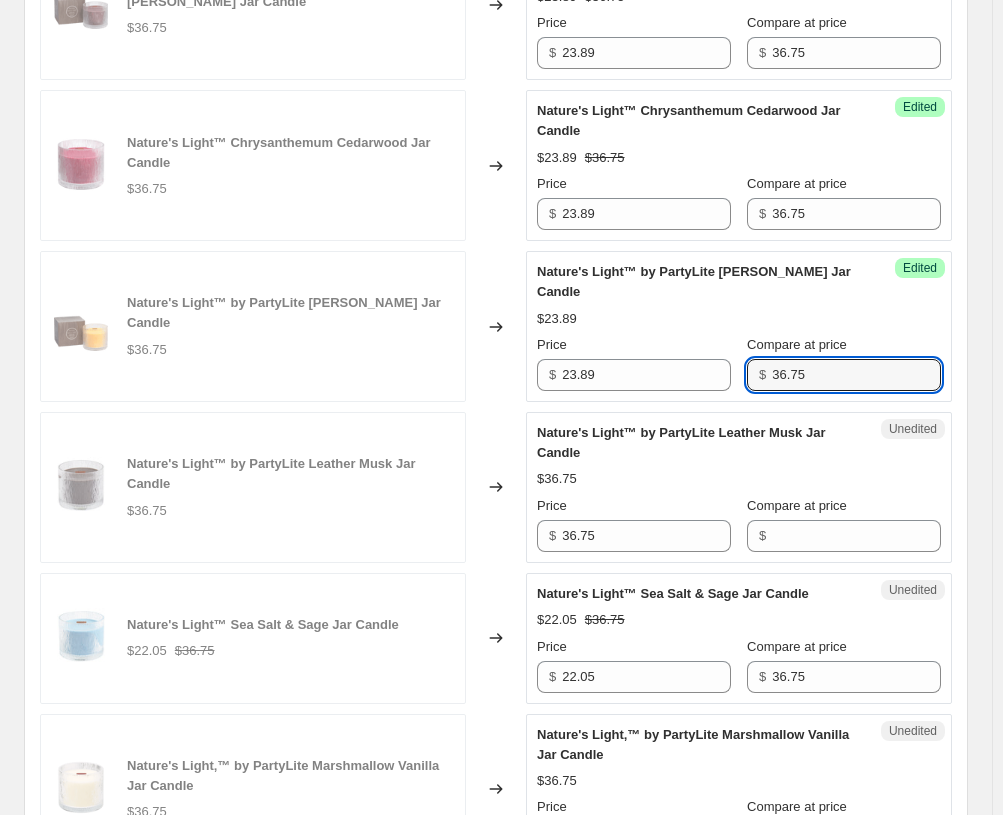 scroll, scrollTop: 2100, scrollLeft: 0, axis: vertical 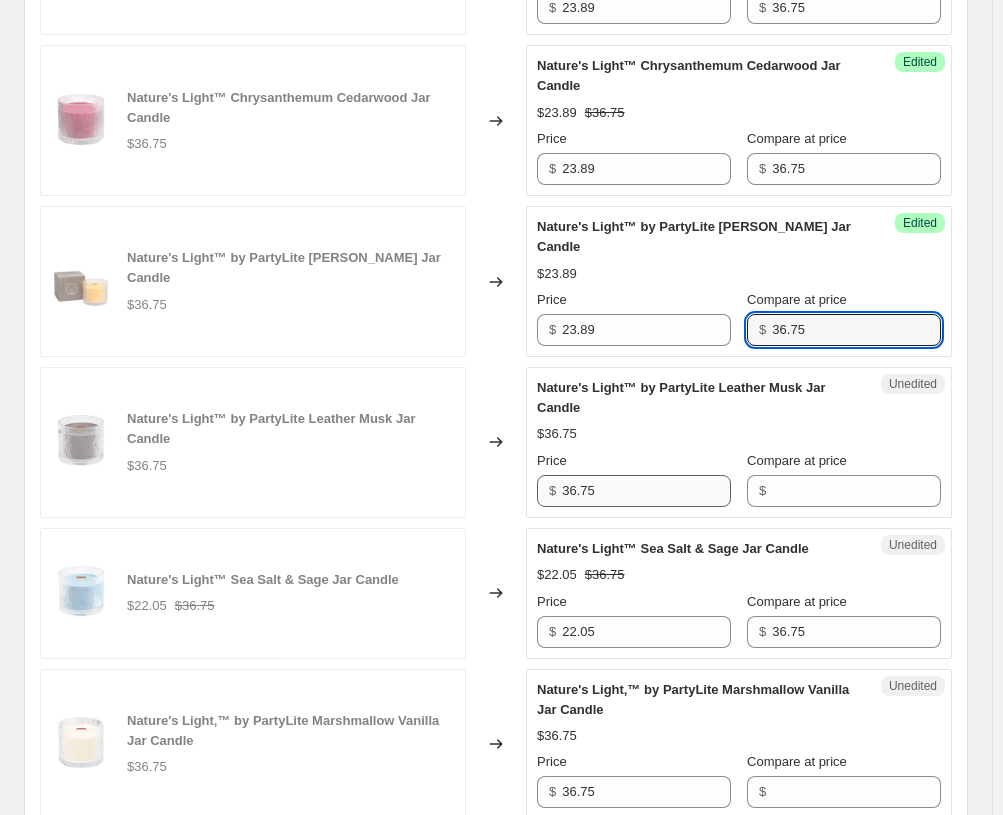 type on "36.75" 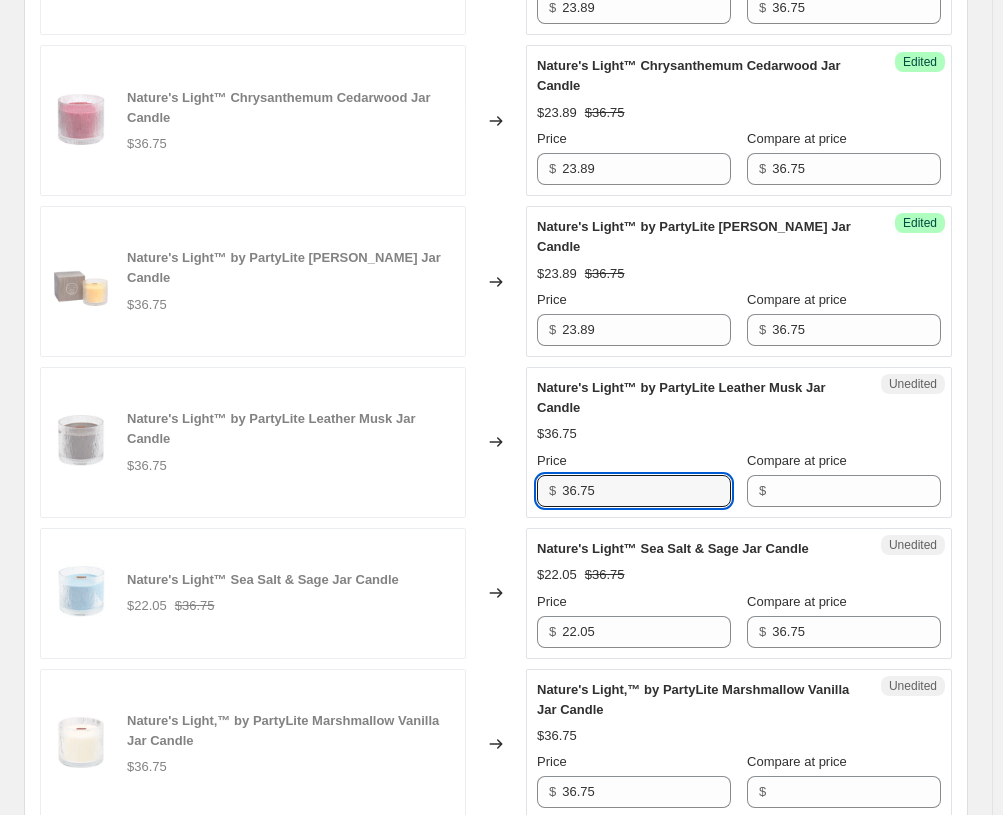 drag, startPoint x: 638, startPoint y: 515, endPoint x: 490, endPoint y: 506, distance: 148.27339 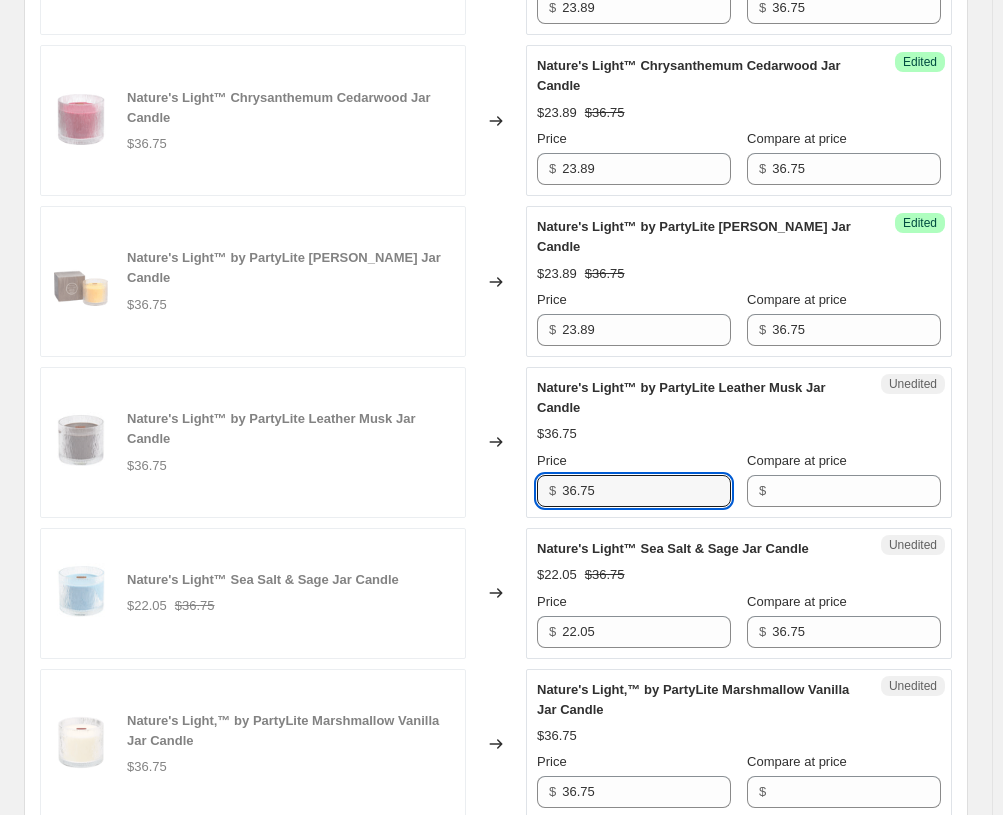 click on "Nature's Light™ by PartyLite Leather Musk Jar Candle $36.75 Changed to Unedited Nature's Light™ by PartyLite Leather Musk Jar Candle $36.75 Price $ 36.75 Compare at price $" at bounding box center (496, 442) 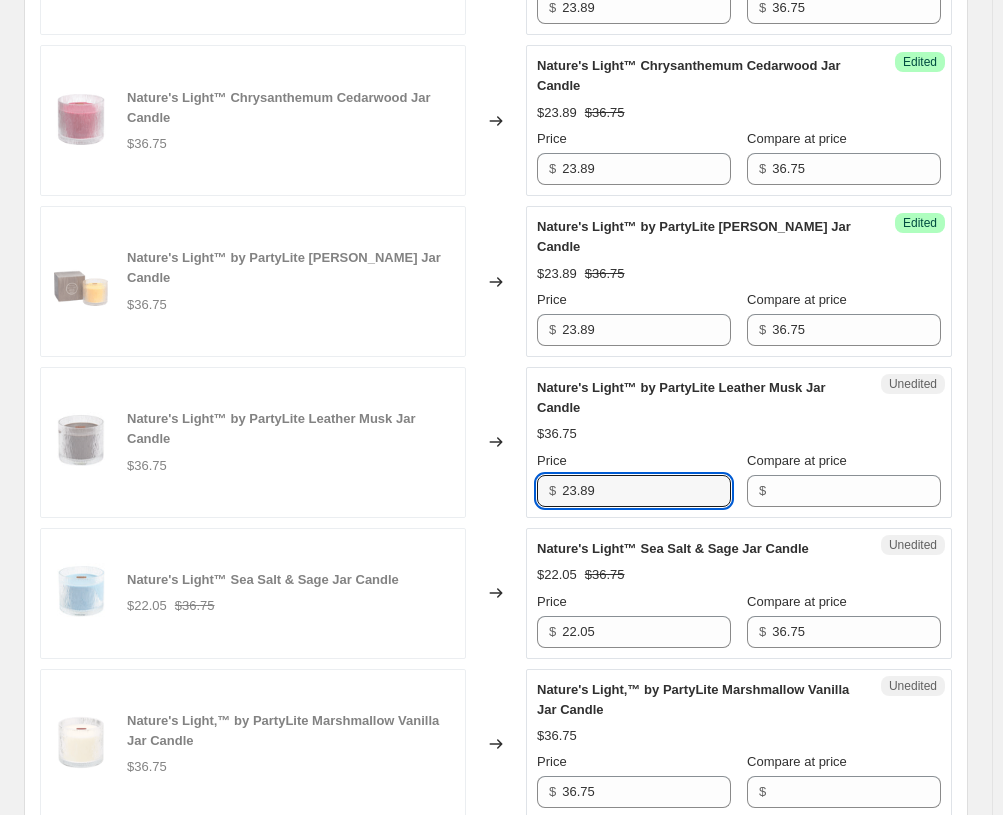 type on "23.89" 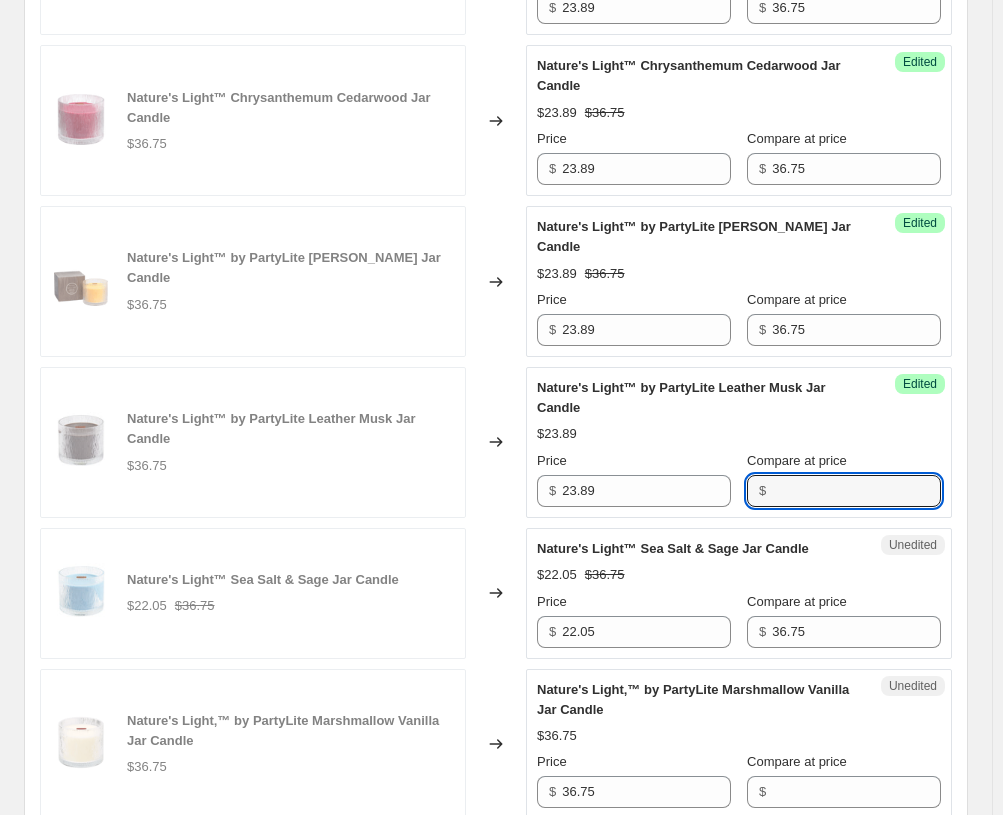 paste on "36.75" 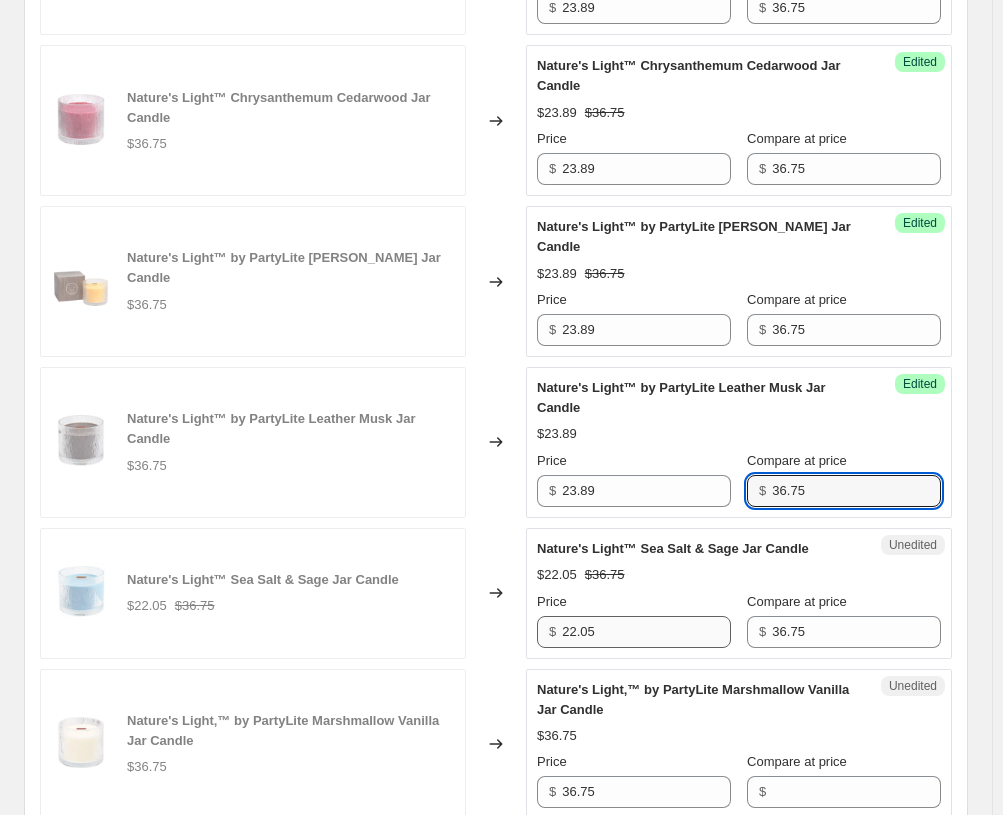 type on "36.75" 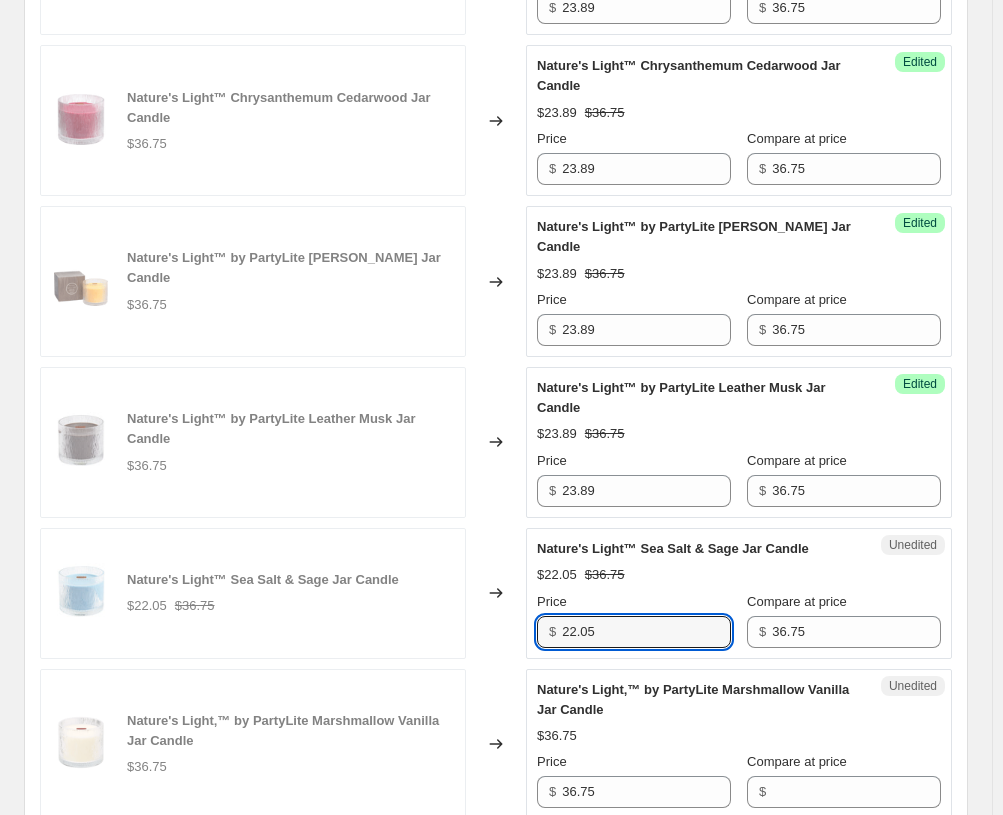 drag, startPoint x: 616, startPoint y: 650, endPoint x: 514, endPoint y: 652, distance: 102.01961 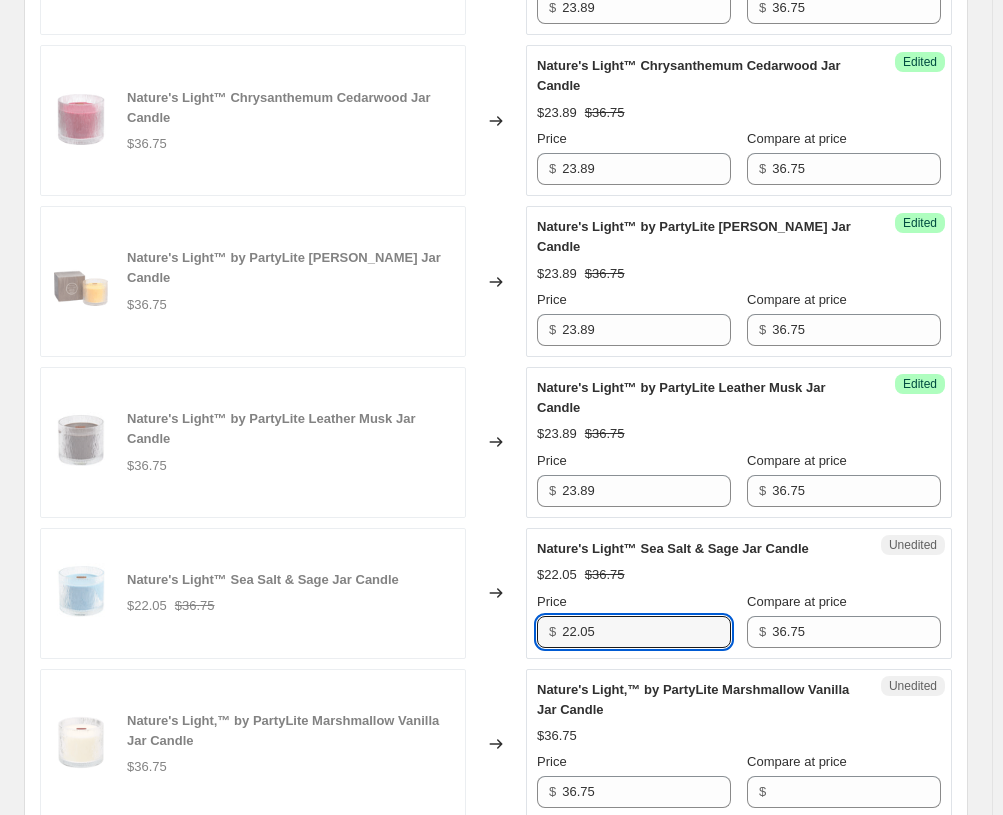 click on "Nature's Light™ Sea Salt & Sage Jar Candle $22.05 $36.75 Changed to Unedited Nature's Light™ Sea Salt & Sage Jar Candle $22.05 $36.75 Price $ 22.05 Compare at price $ 36.75" at bounding box center (496, 593) 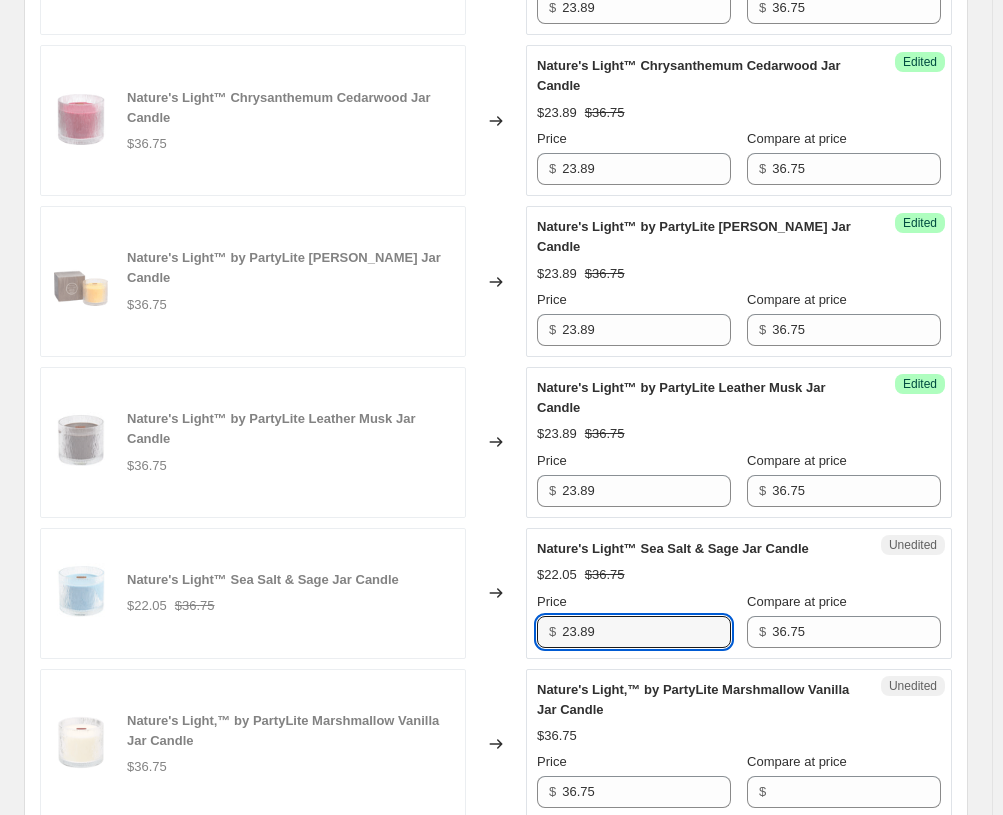 type on "23.89" 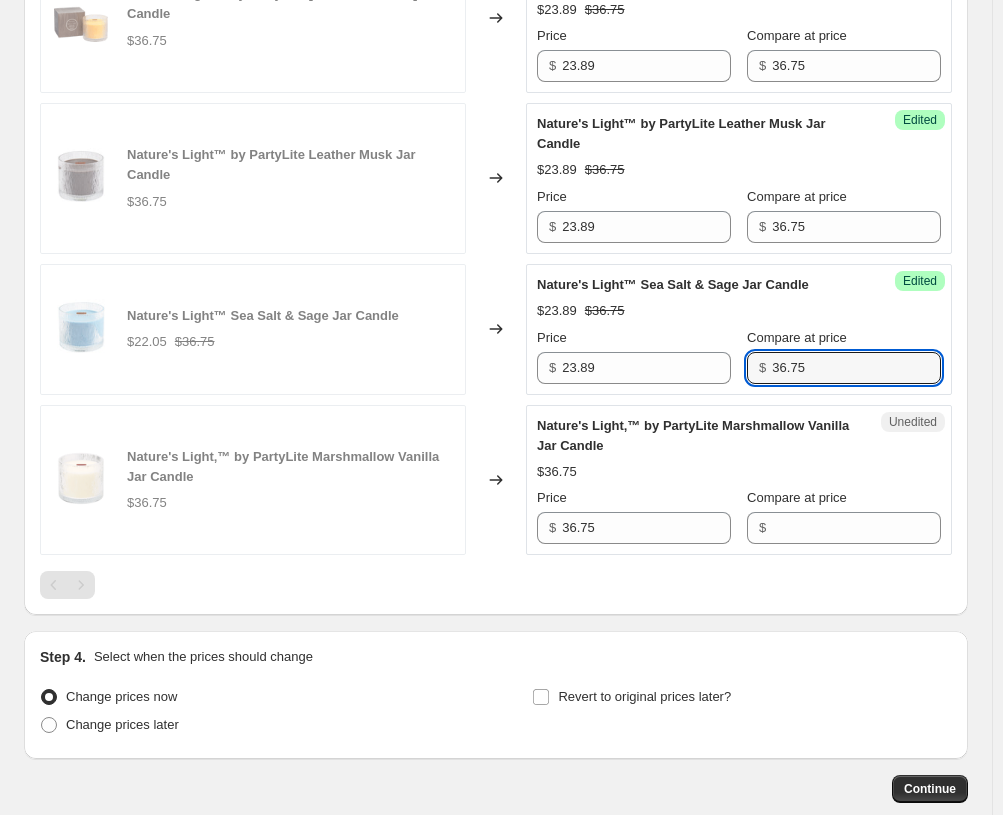 scroll, scrollTop: 2400, scrollLeft: 0, axis: vertical 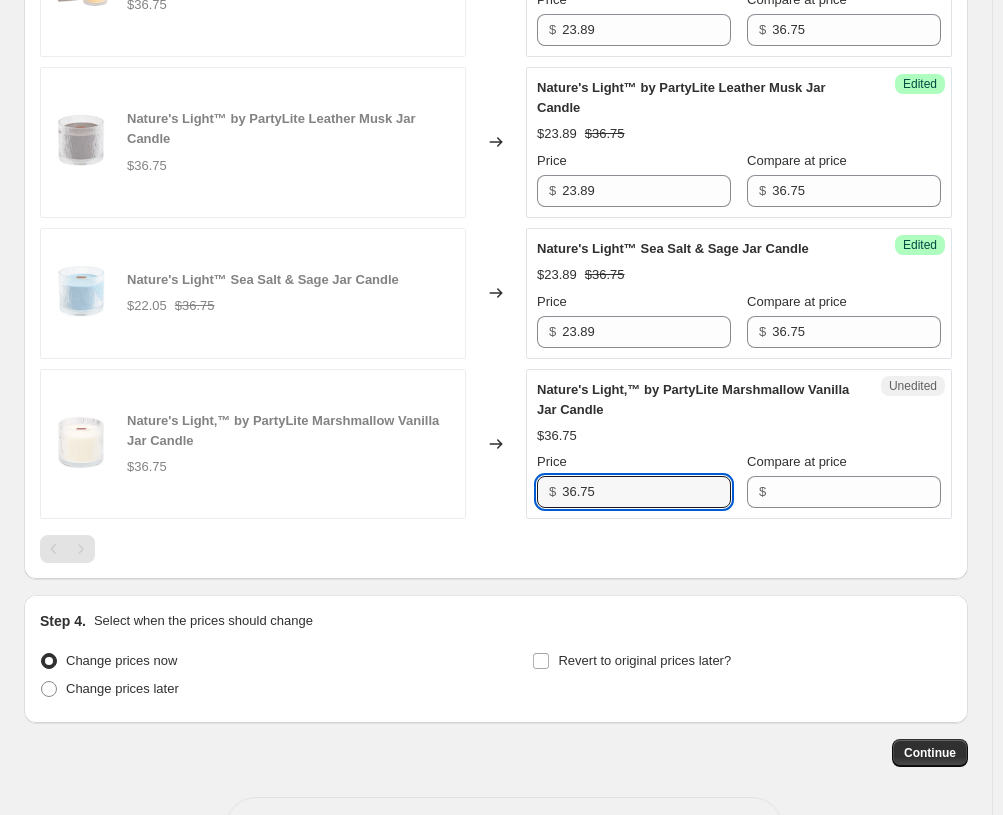 drag, startPoint x: 618, startPoint y: 514, endPoint x: 497, endPoint y: 512, distance: 121.016525 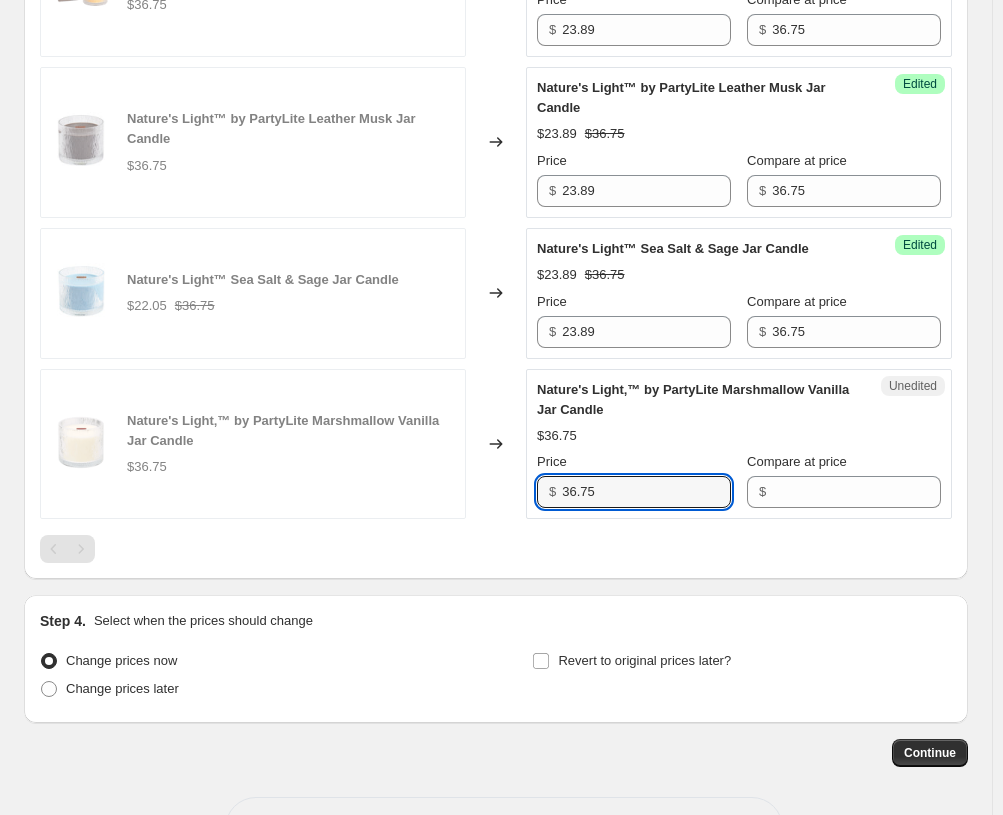 click on "Nature's Light‚™ by PartyLite Marshmallow Vanilla Jar Candle $36.75 Changed to Unedited Nature's Light‚™ by PartyLite Marshmallow Vanilla Jar Candle $36.75 Price $ 36.75 Compare at price $" at bounding box center [496, 444] 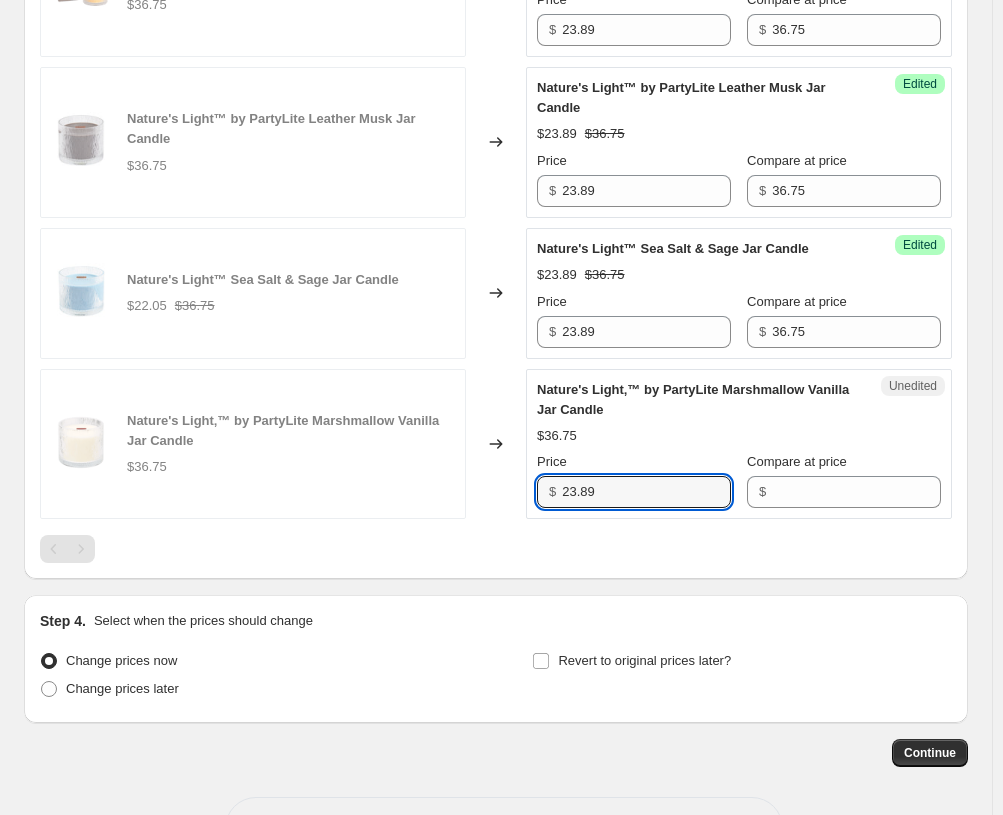 type on "23.89" 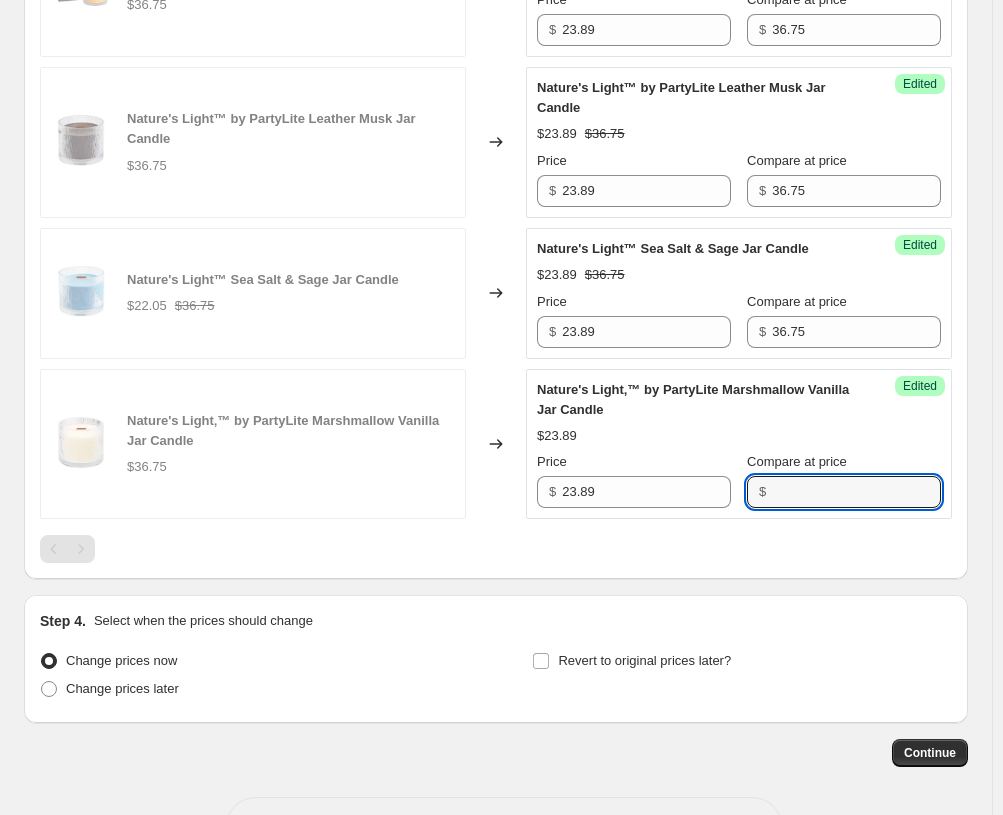 paste on "36.75" 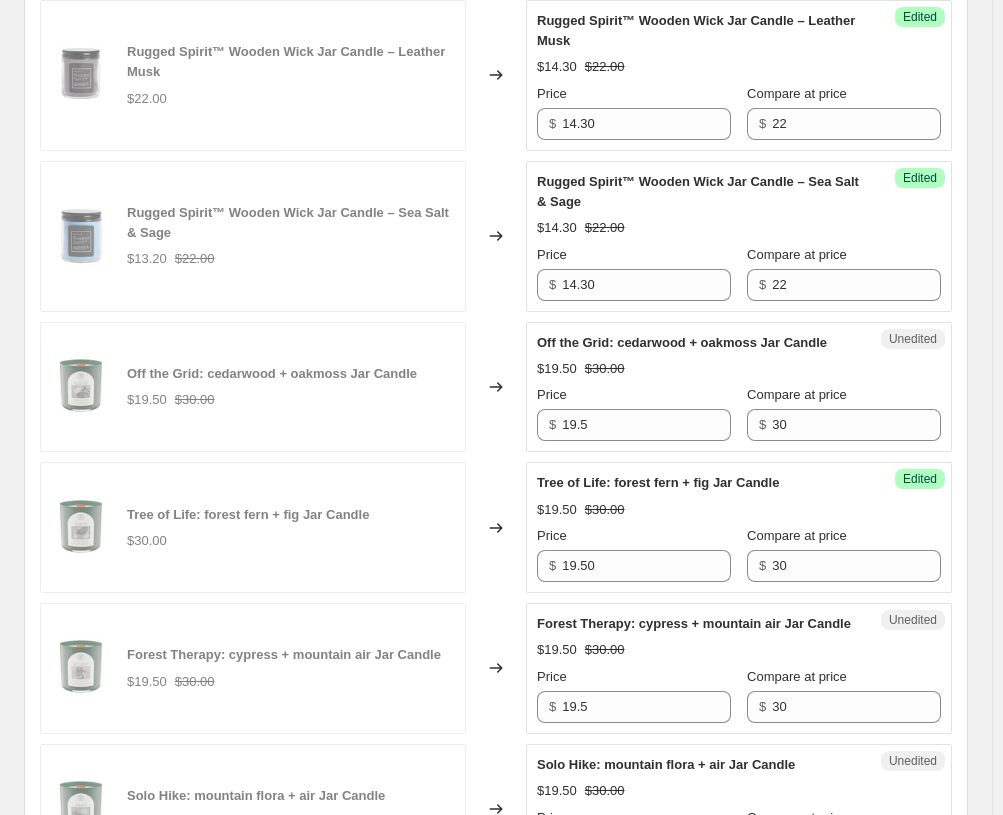 scroll, scrollTop: 1300, scrollLeft: 0, axis: vertical 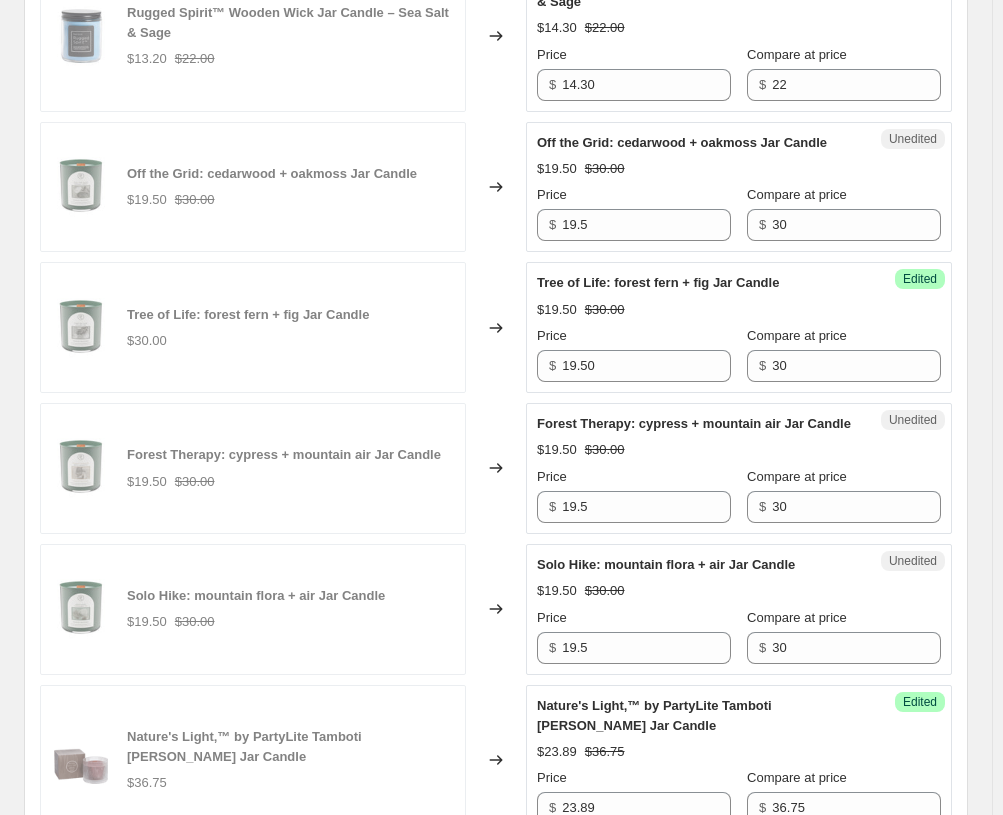 type on "36.75" 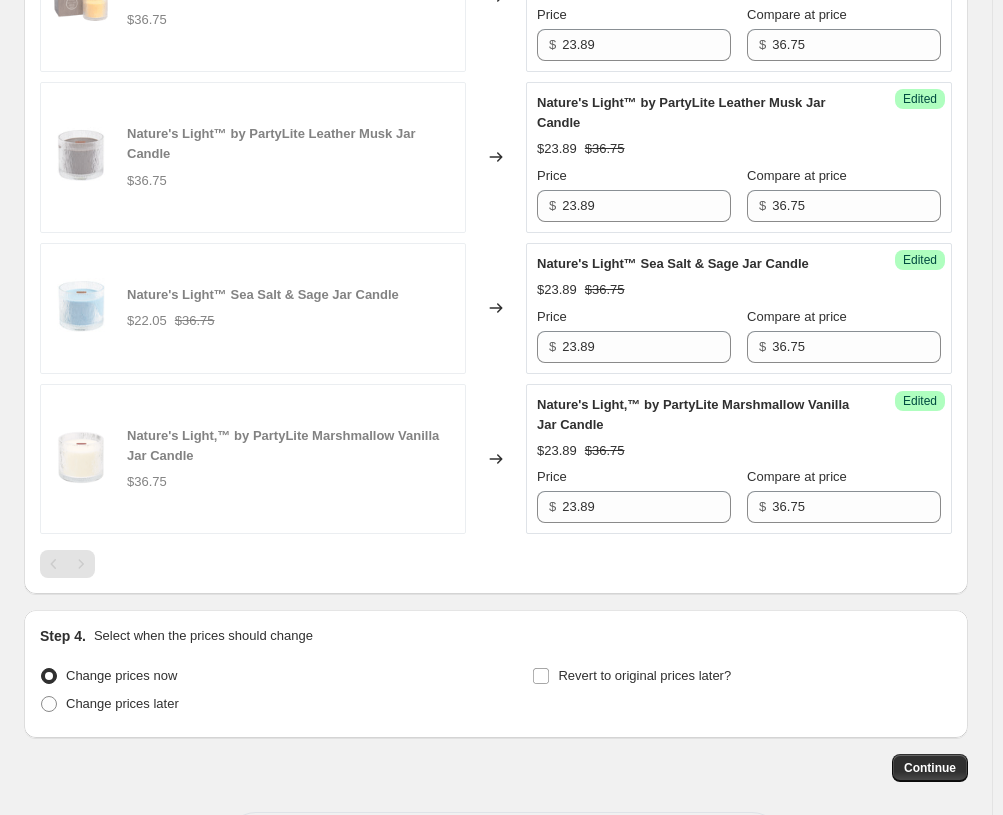 scroll, scrollTop: 2494, scrollLeft: 0, axis: vertical 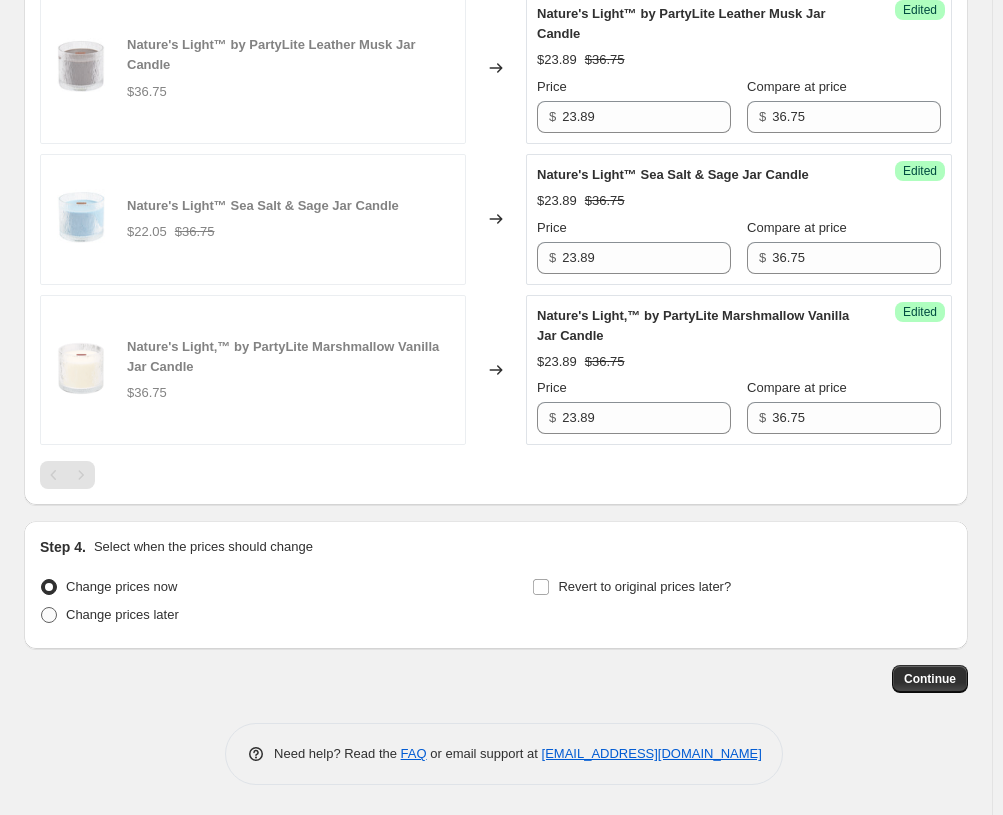 click on "Change prices later" at bounding box center (122, 614) 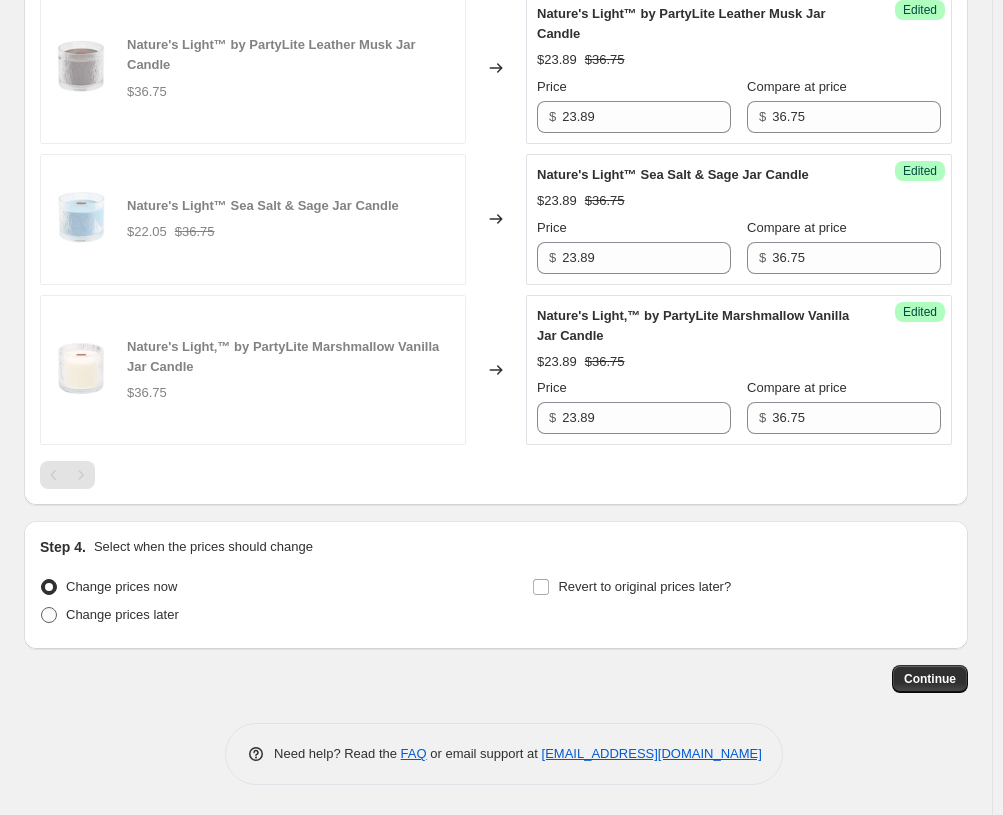 radio on "true" 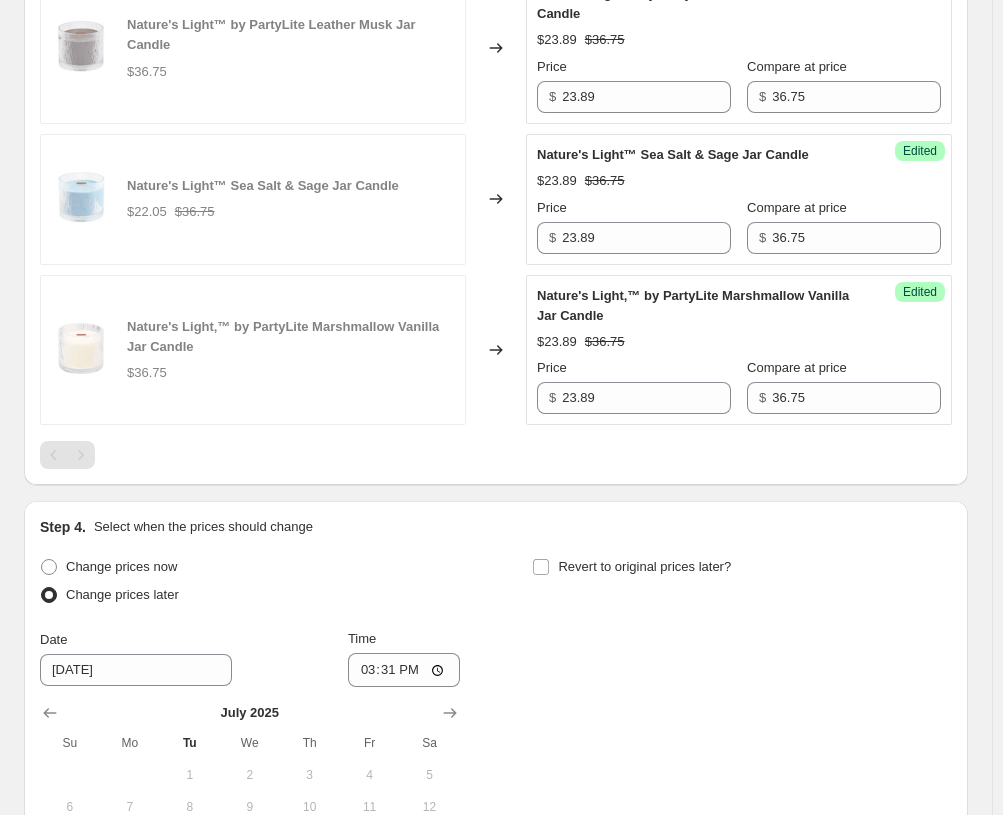 scroll, scrollTop: 2836, scrollLeft: 0, axis: vertical 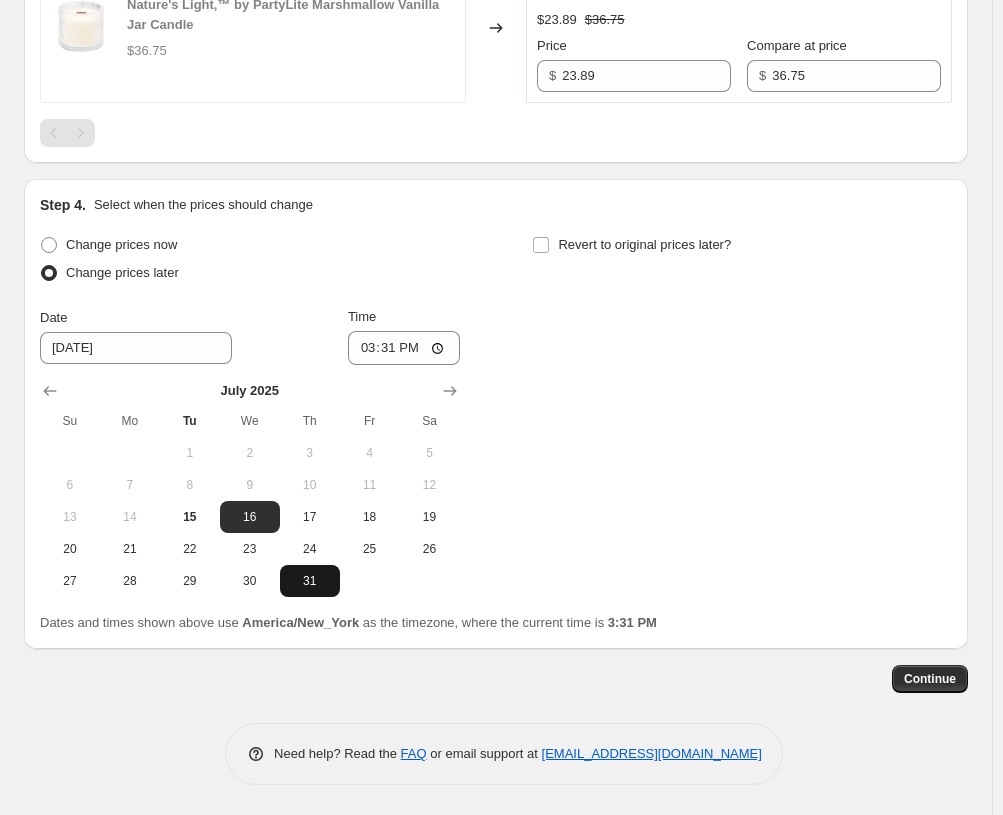 click on "31" at bounding box center [310, 581] 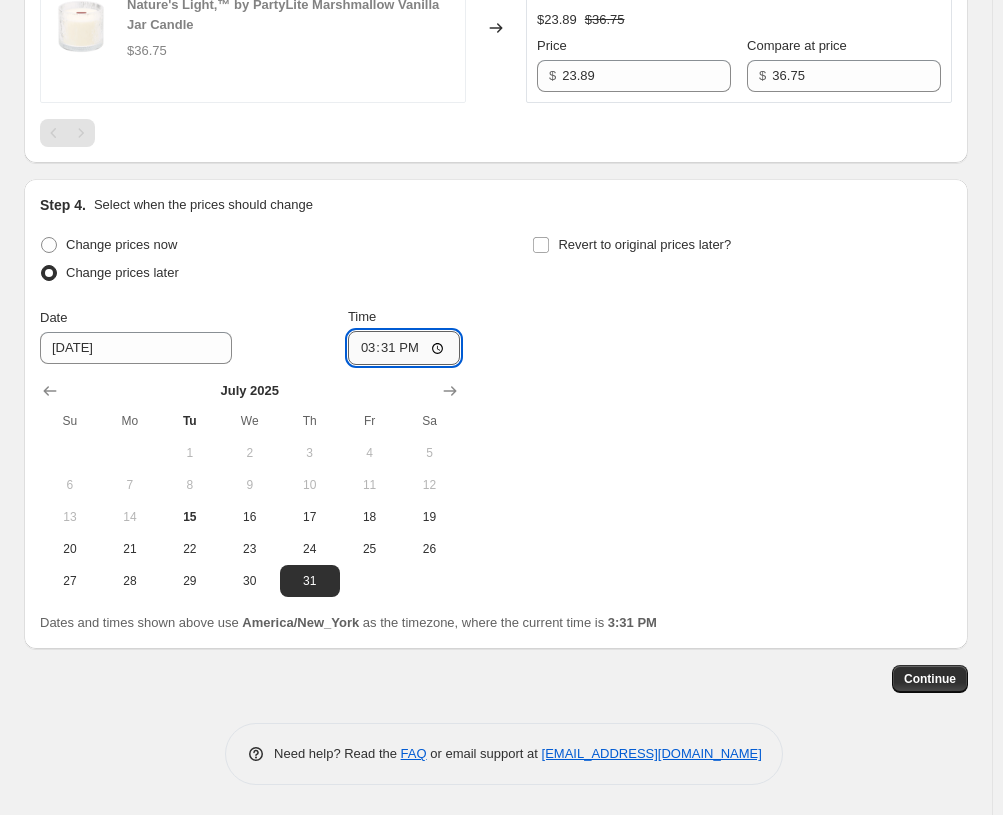 click on "15:31" at bounding box center [404, 348] 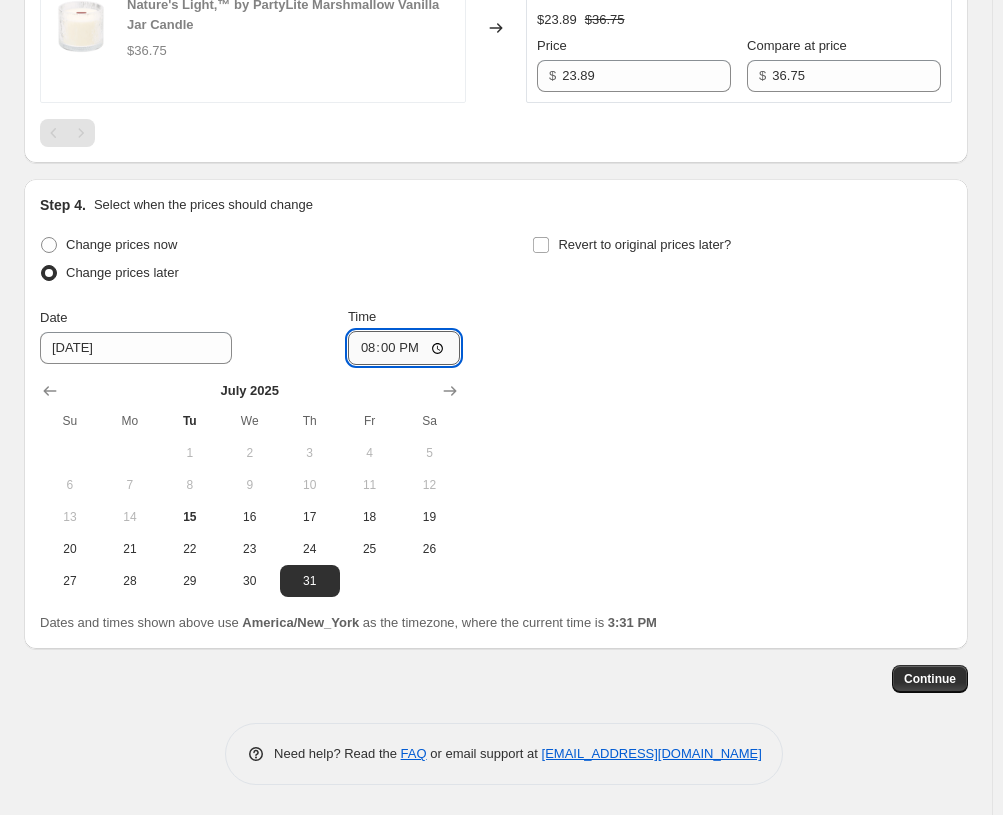 type on "08:00" 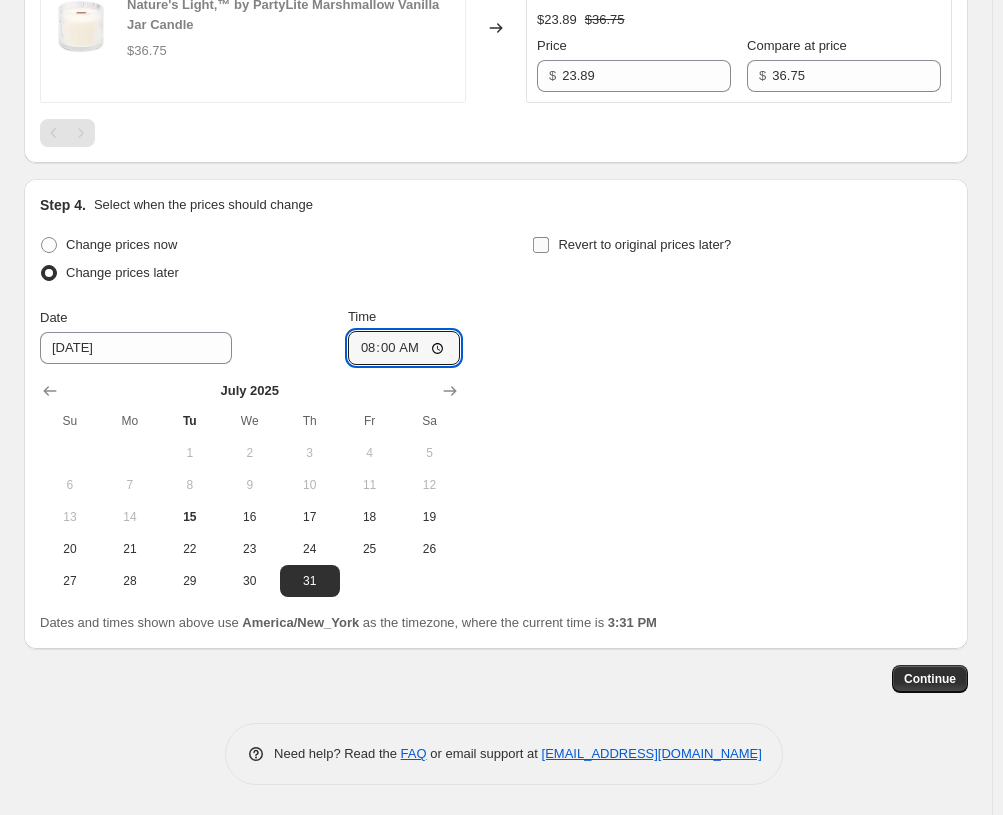click on "Revert to original prices later?" at bounding box center (541, 245) 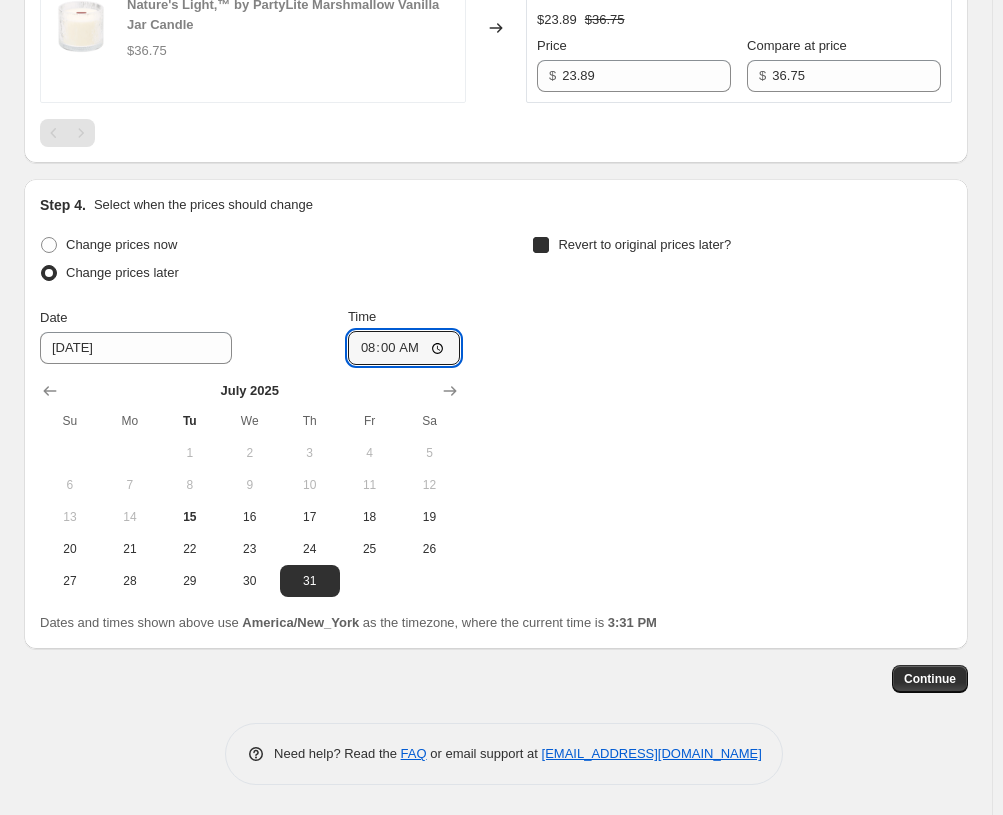 checkbox on "true" 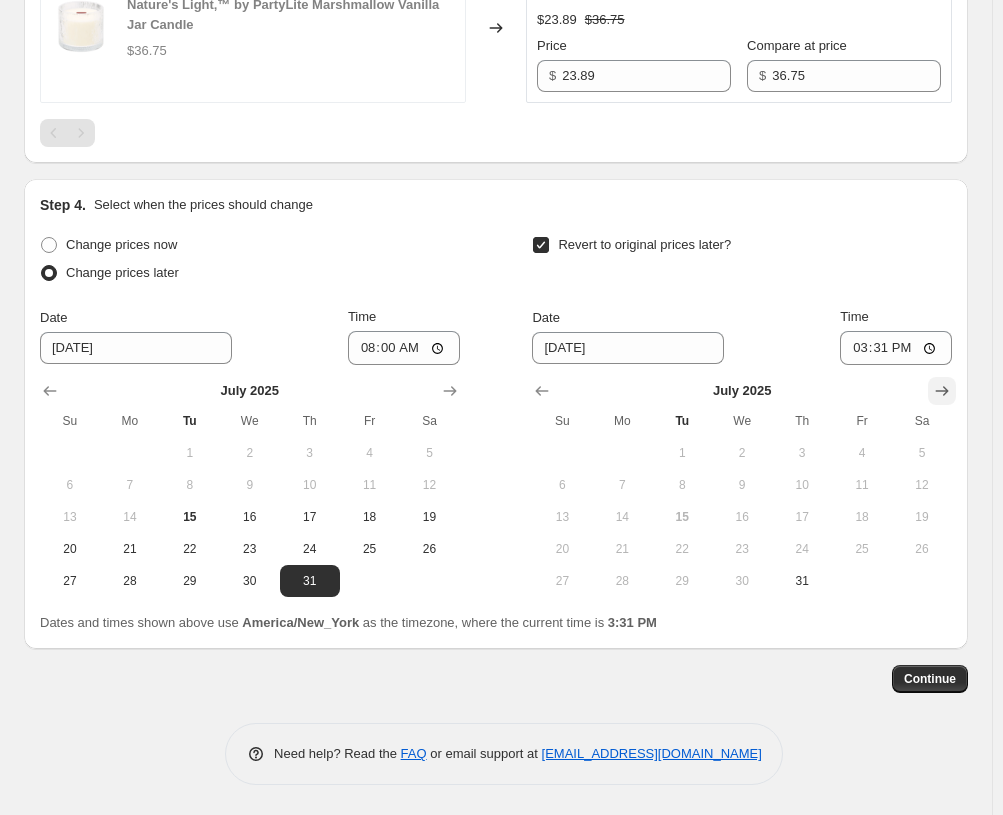click 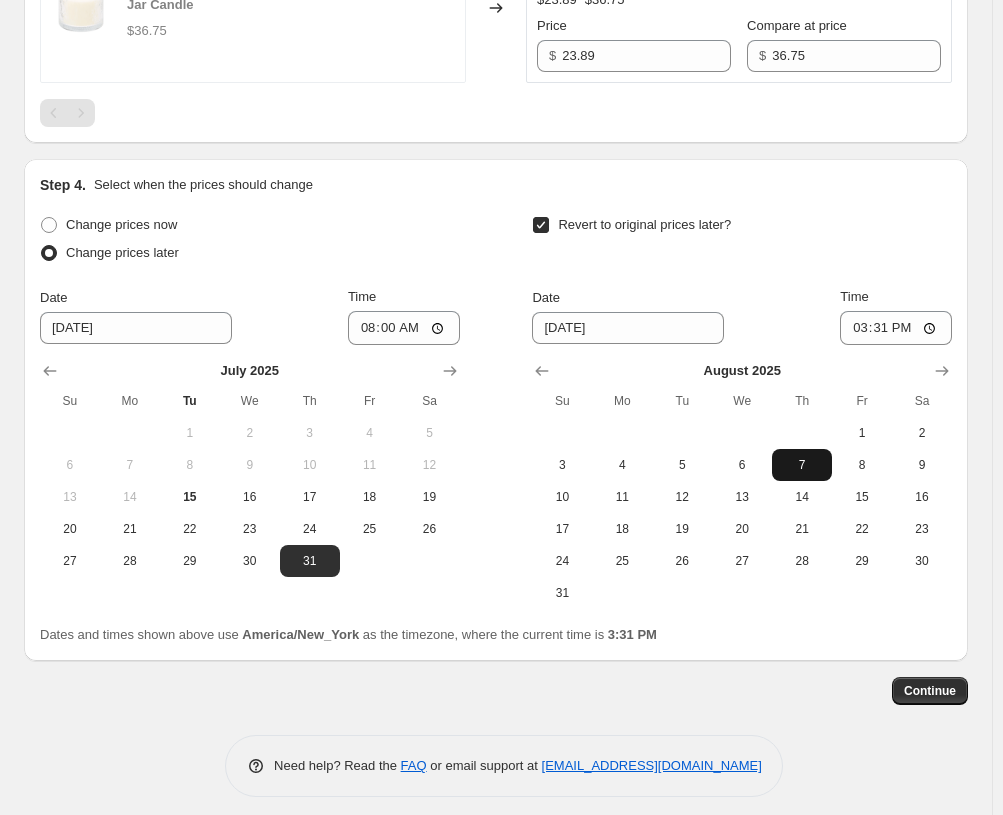 click on "7" at bounding box center (802, 465) 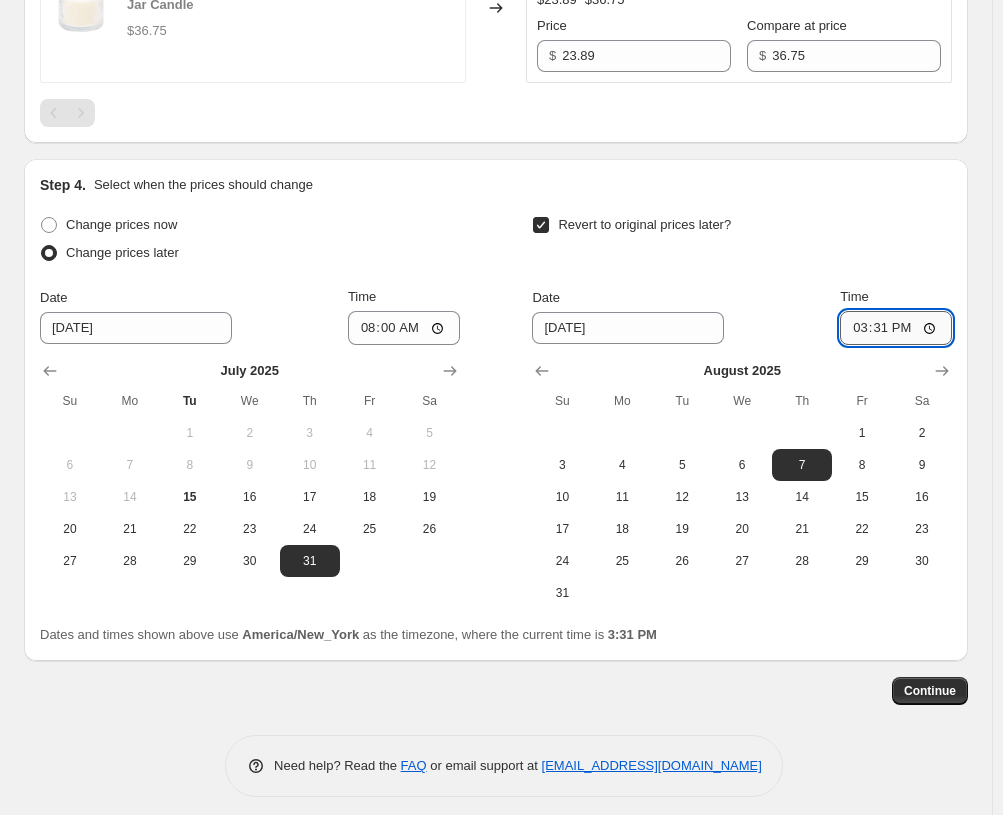 click on "15:31" at bounding box center (896, 328) 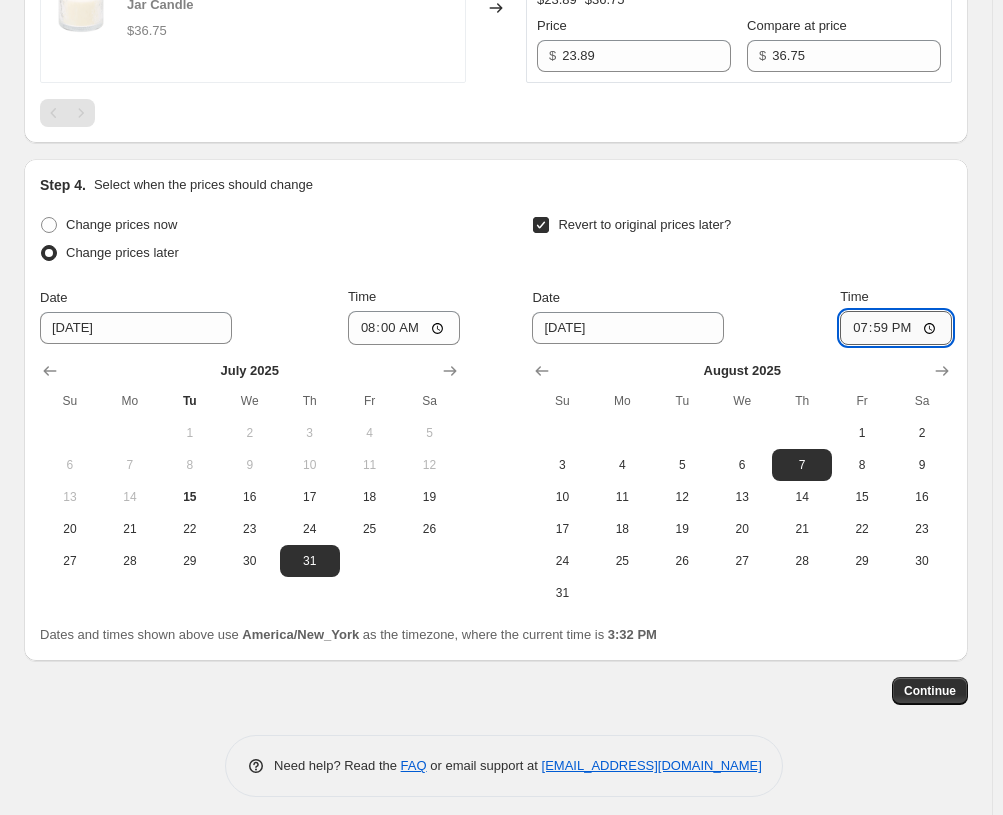 click on "19:59" at bounding box center (896, 328) 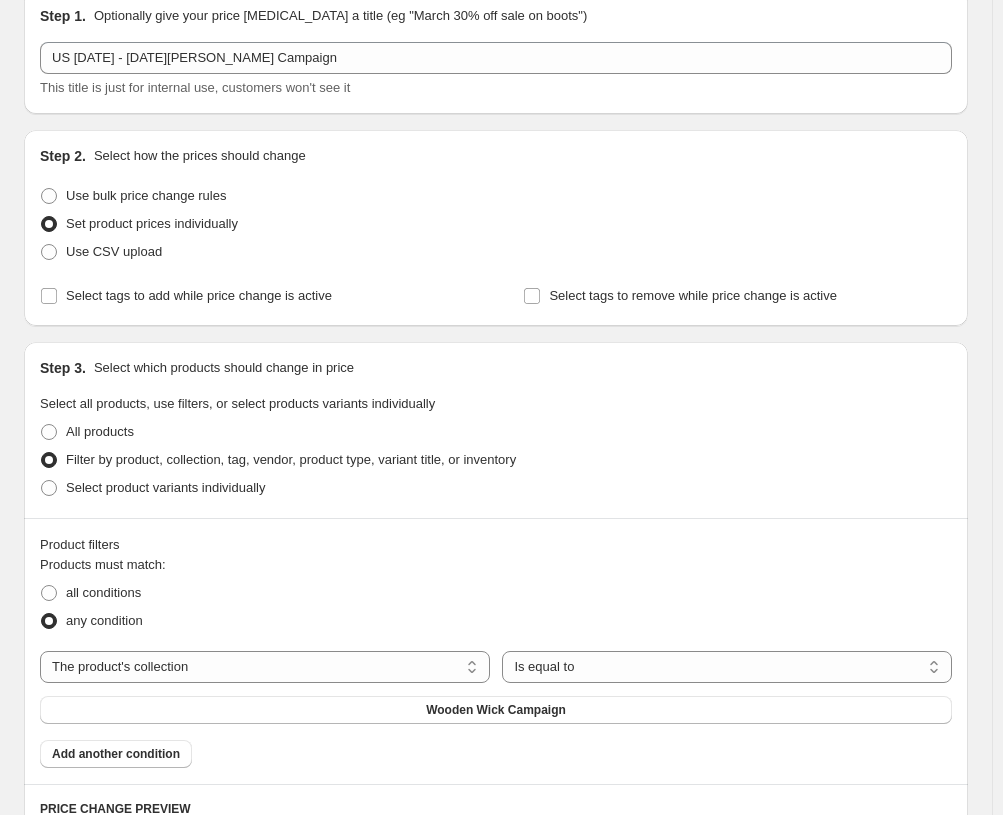 scroll, scrollTop: 0, scrollLeft: 0, axis: both 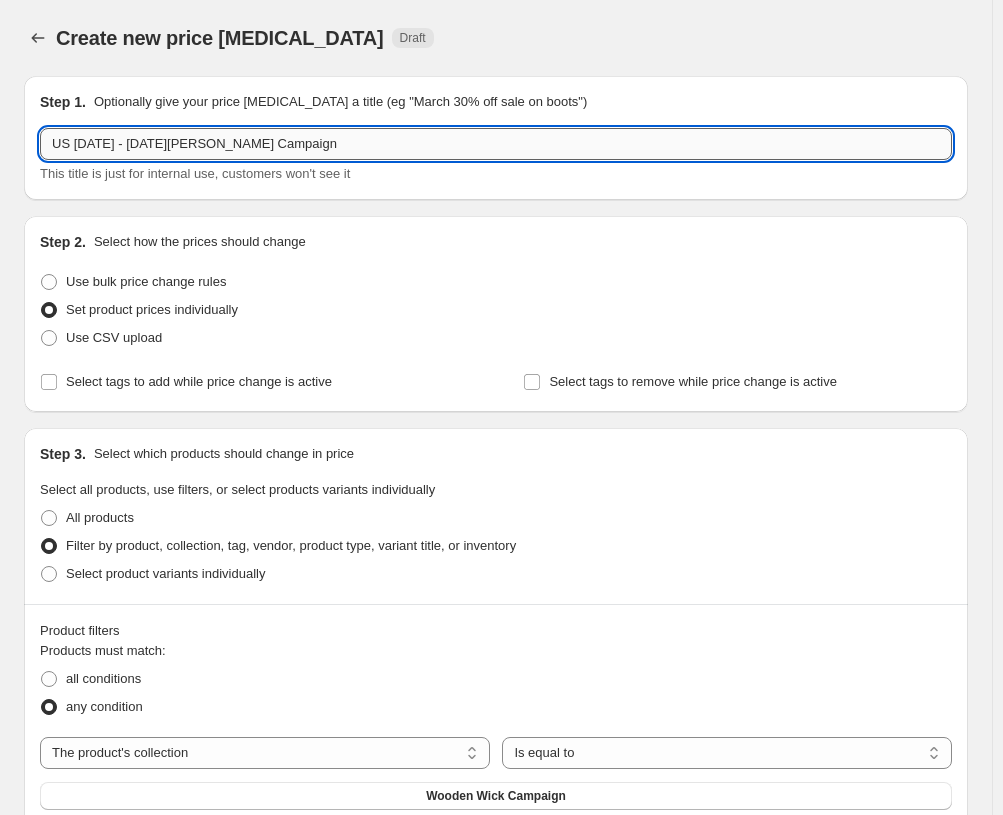 drag, startPoint x: 391, startPoint y: 142, endPoint x: 72, endPoint y: 147, distance: 319.03918 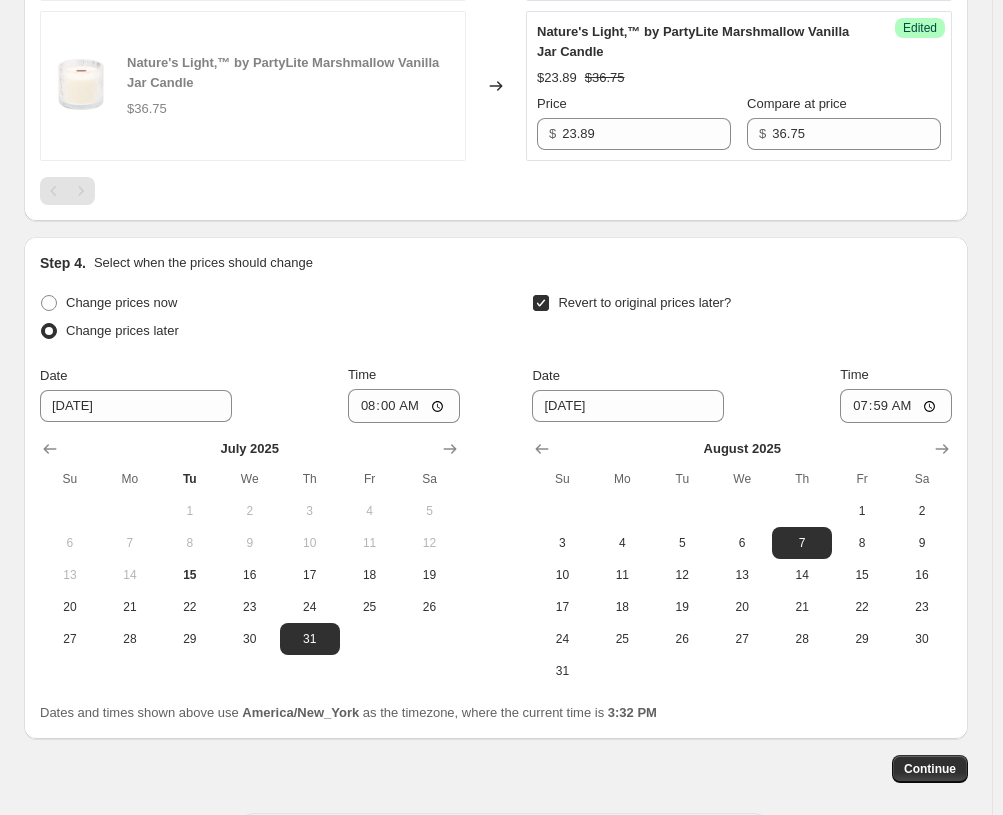 scroll, scrollTop: 2868, scrollLeft: 0, axis: vertical 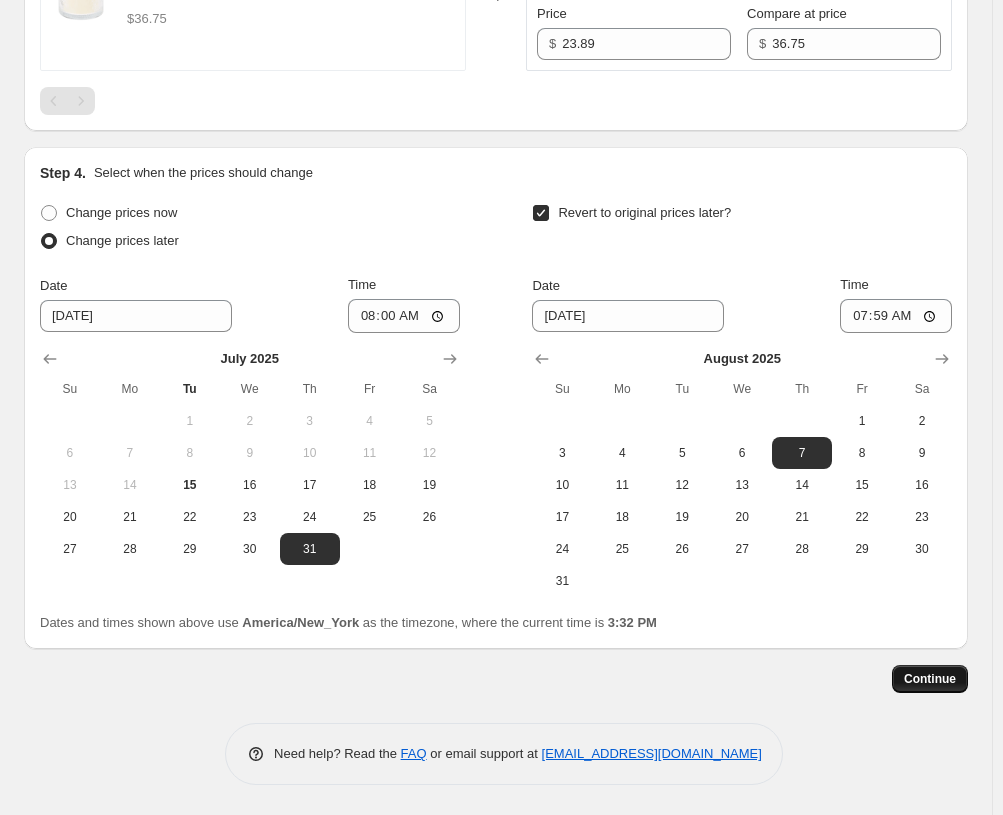 click on "Continue" at bounding box center (930, 679) 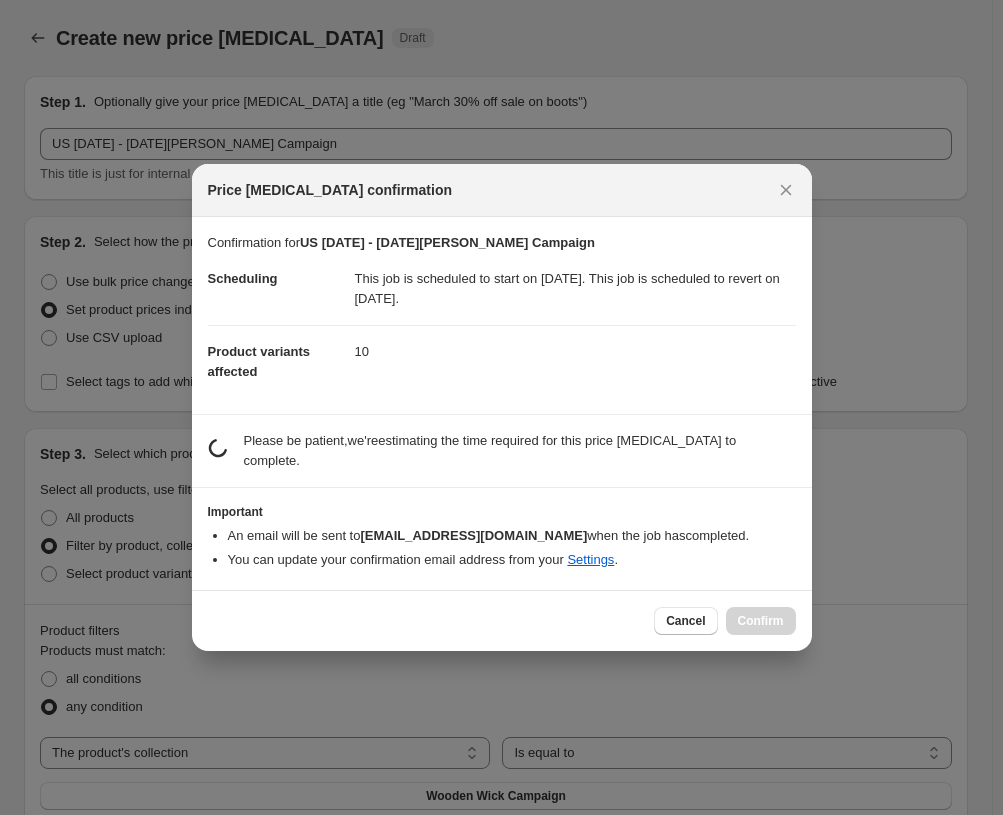 scroll, scrollTop: 0, scrollLeft: 0, axis: both 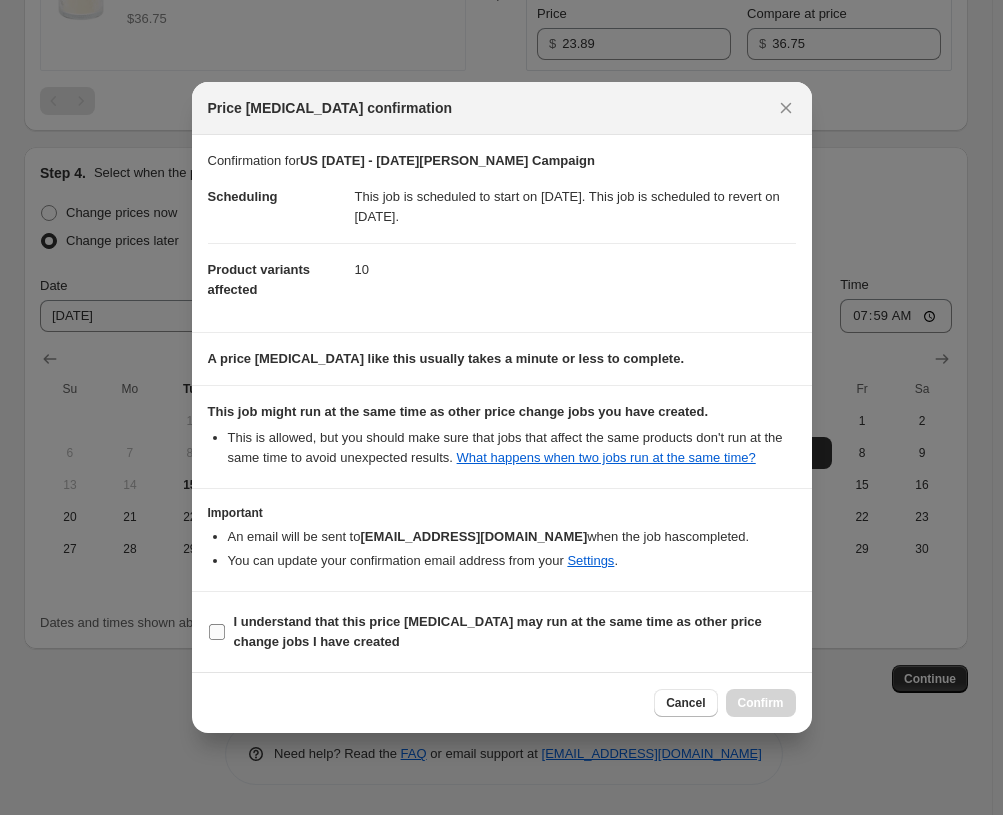 click on "I understand that this price [MEDICAL_DATA] may run at the same time as other price change jobs I have created" at bounding box center (515, 632) 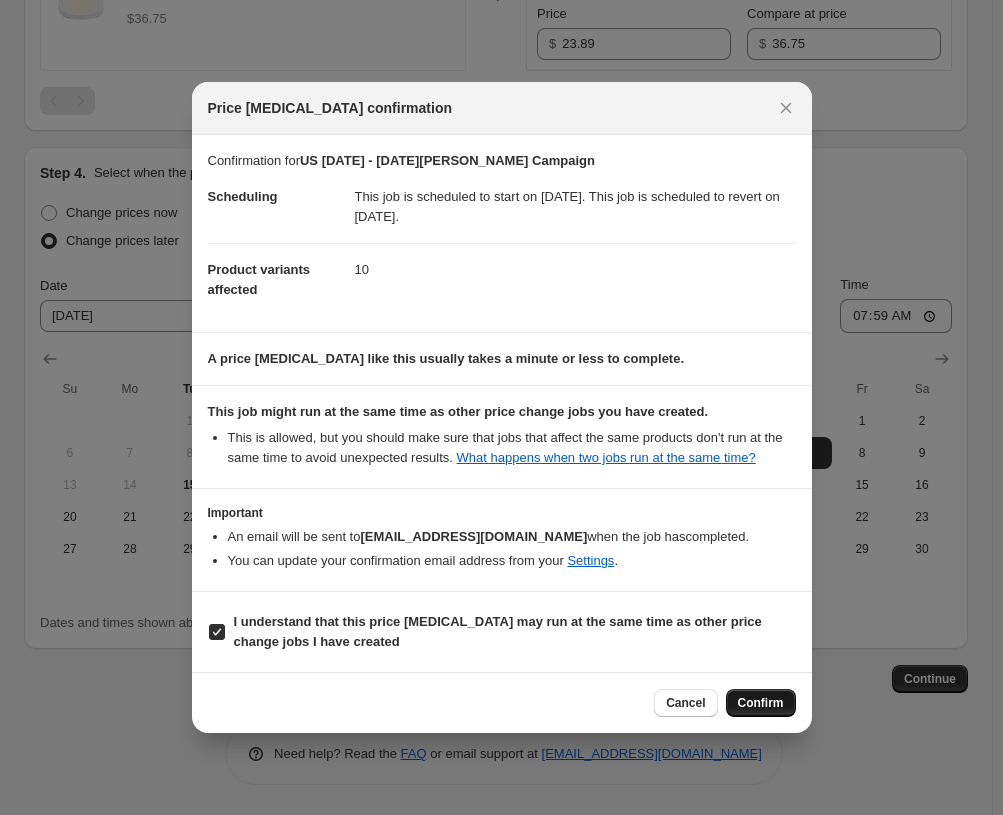click on "Confirm" at bounding box center (761, 703) 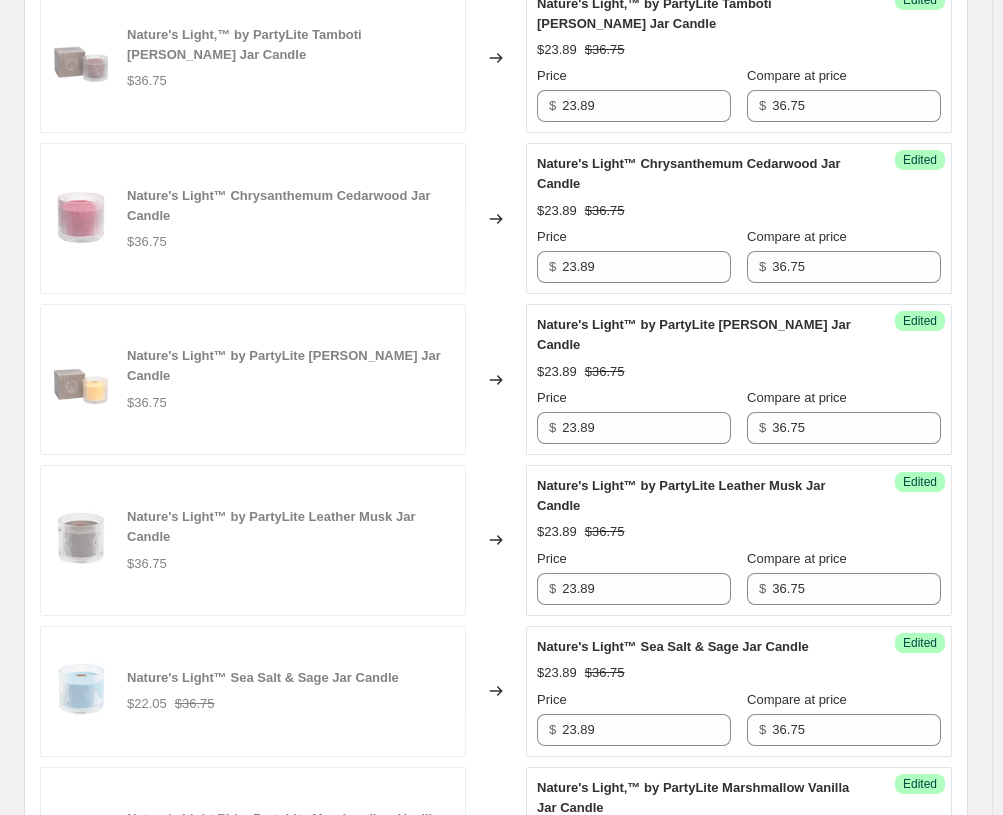 scroll, scrollTop: 2326, scrollLeft: 0, axis: vertical 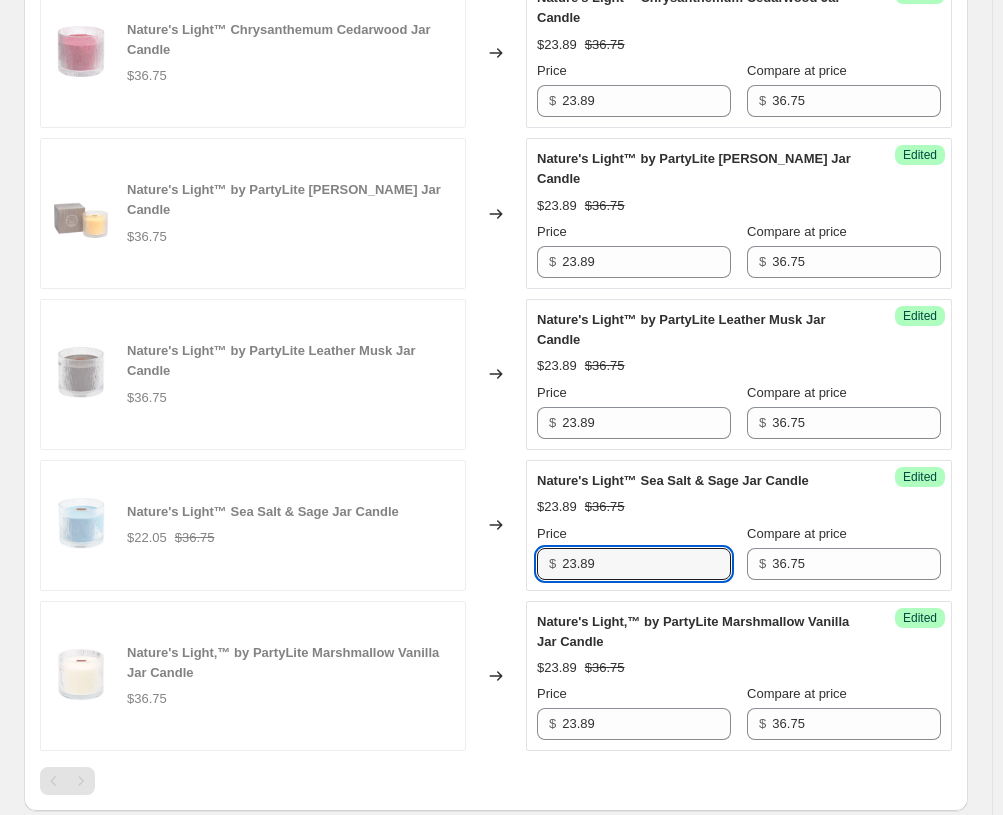 drag, startPoint x: 630, startPoint y: 589, endPoint x: 547, endPoint y: 588, distance: 83.00603 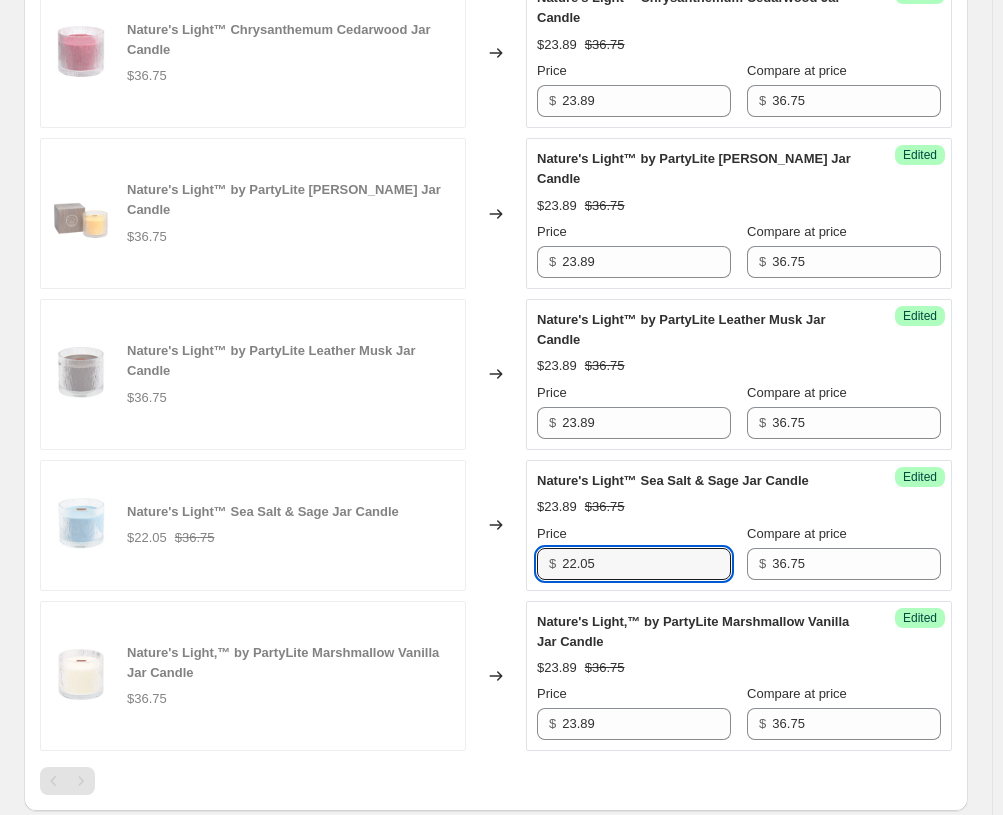type on "22.05" 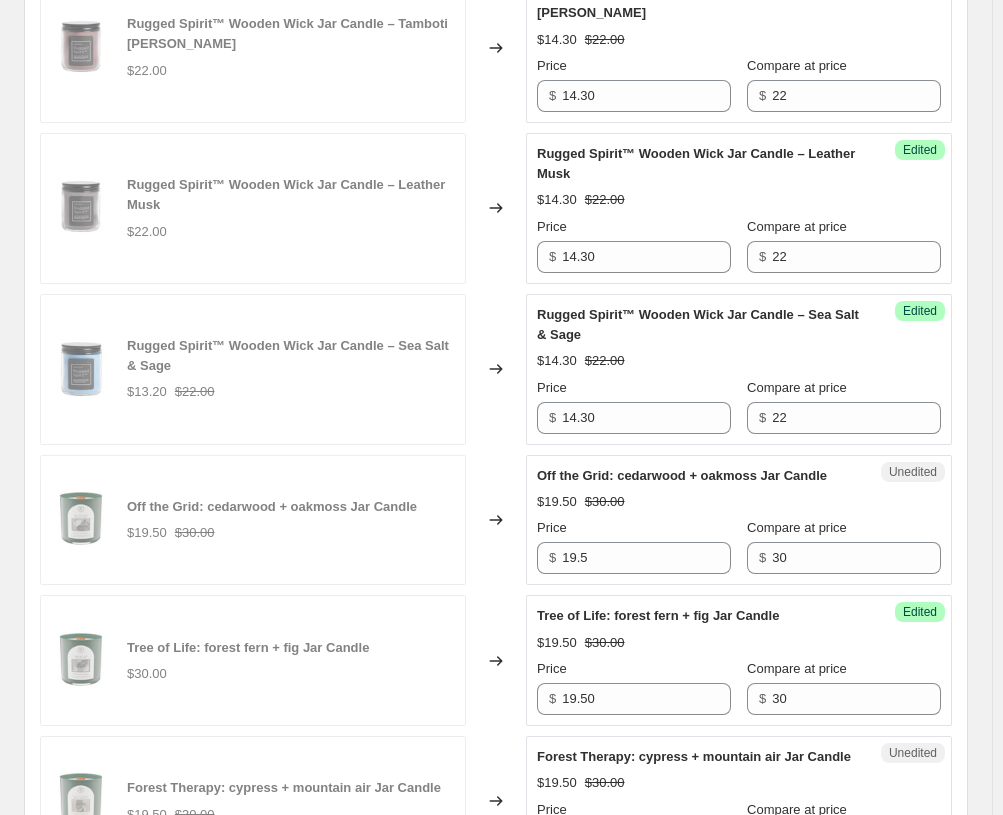 scroll, scrollTop: 1126, scrollLeft: 0, axis: vertical 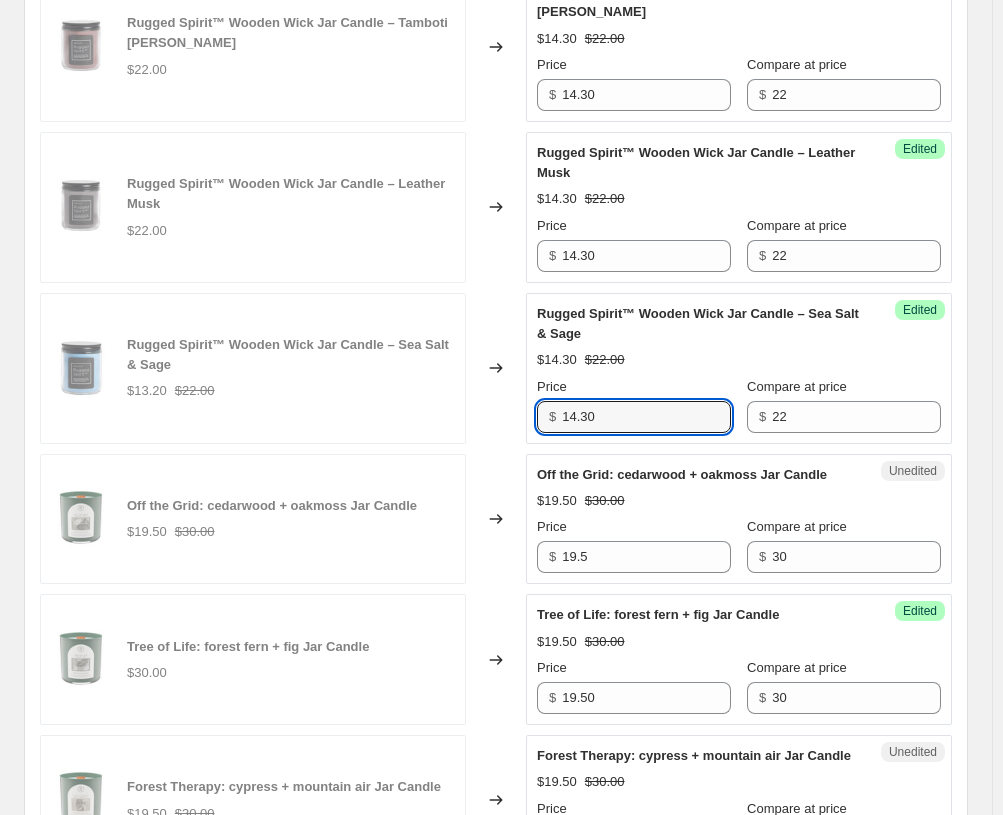 click on "Rugged Spirit™ Wooden Wick Jar Candle – Sea Salt & Sage $13.20 $22.00 Changed to Success Edited Rugged Spirit™ Wooden Wick Jar Candle – Sea Salt & Sage $14.30 $22.00 Price $ 14.30 Compare at price $ 22" at bounding box center (496, 368) 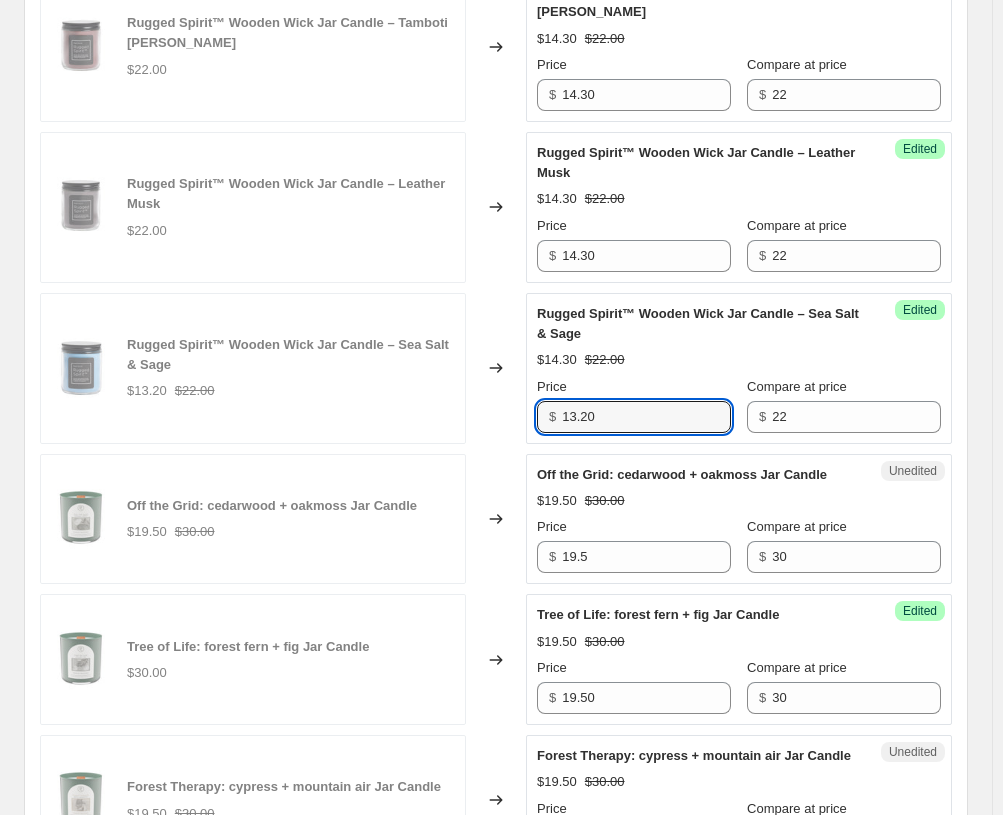 type on "13.20" 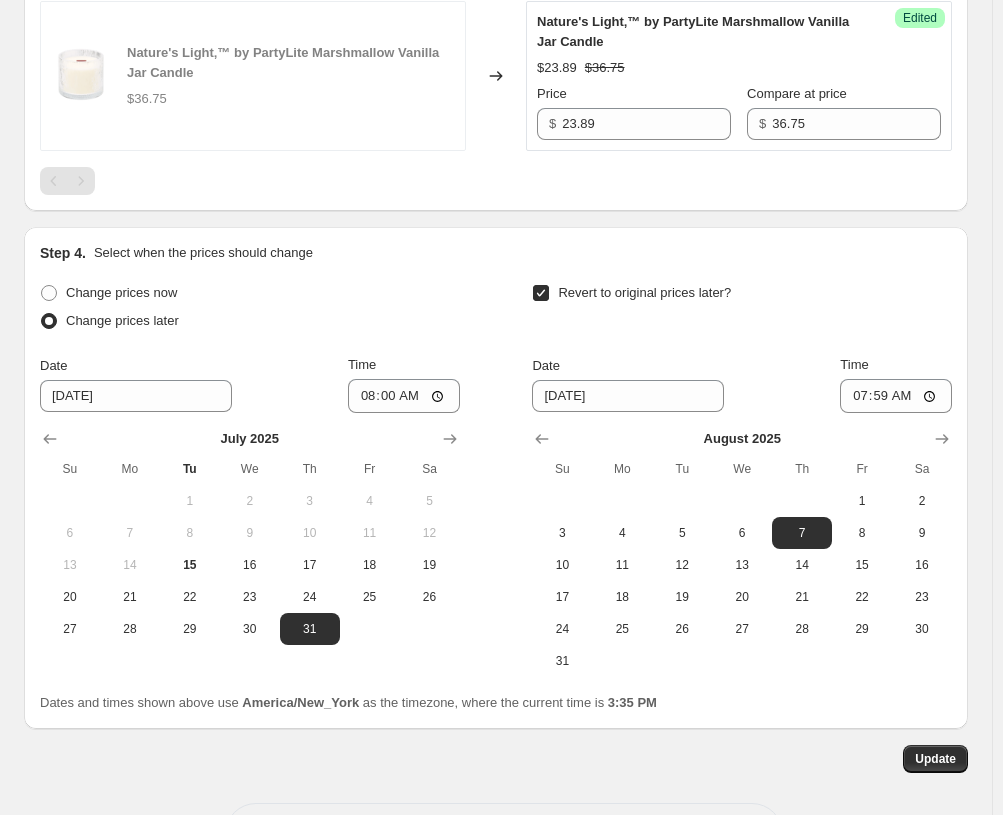 scroll, scrollTop: 3026, scrollLeft: 0, axis: vertical 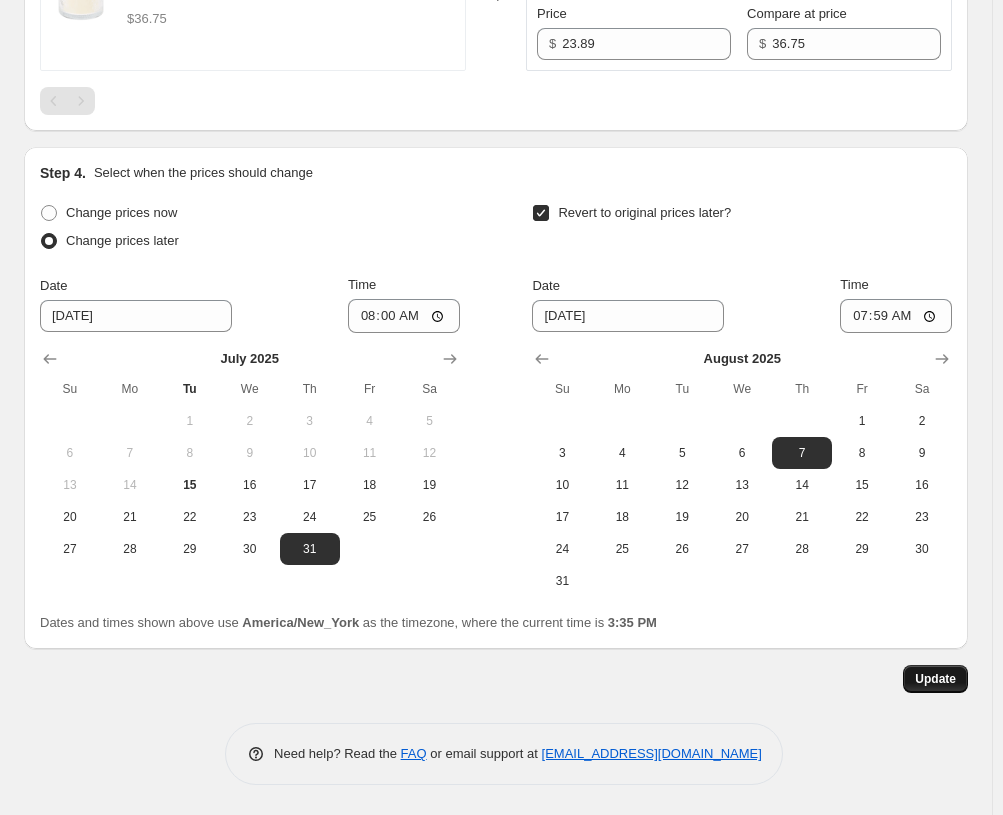 click on "Update" at bounding box center [935, 679] 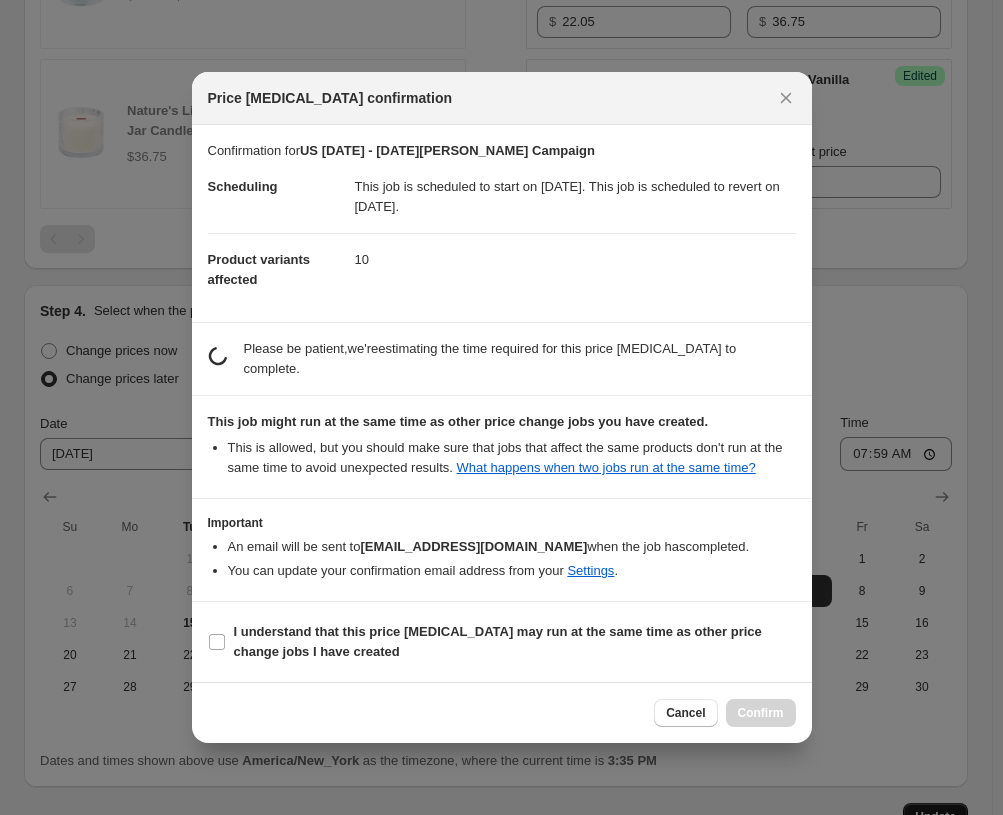 scroll, scrollTop: 0, scrollLeft: 0, axis: both 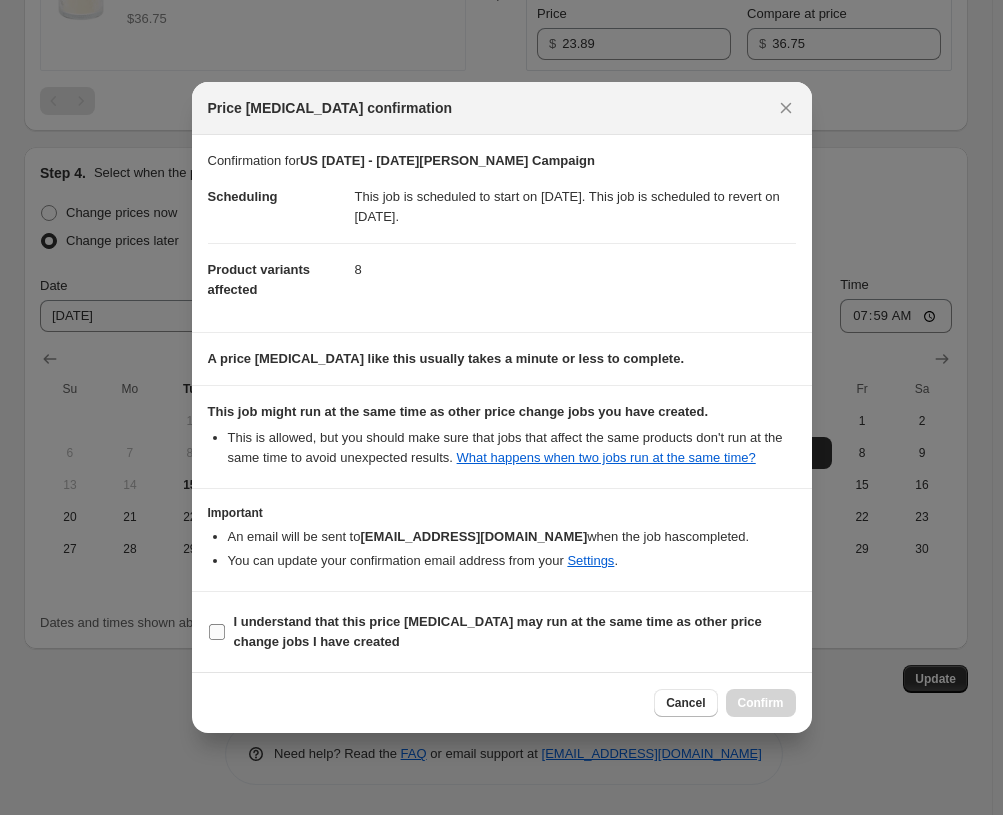 drag, startPoint x: 556, startPoint y: 618, endPoint x: 607, endPoint y: 646, distance: 58.18075 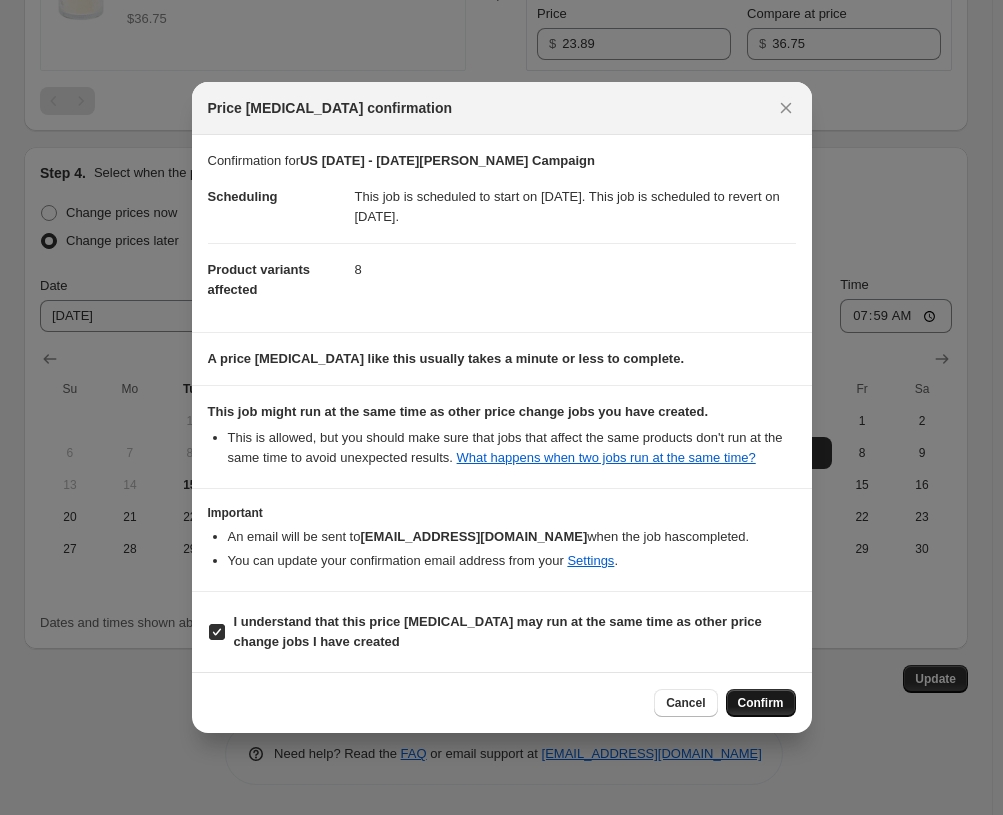 click on "Confirm" at bounding box center (761, 703) 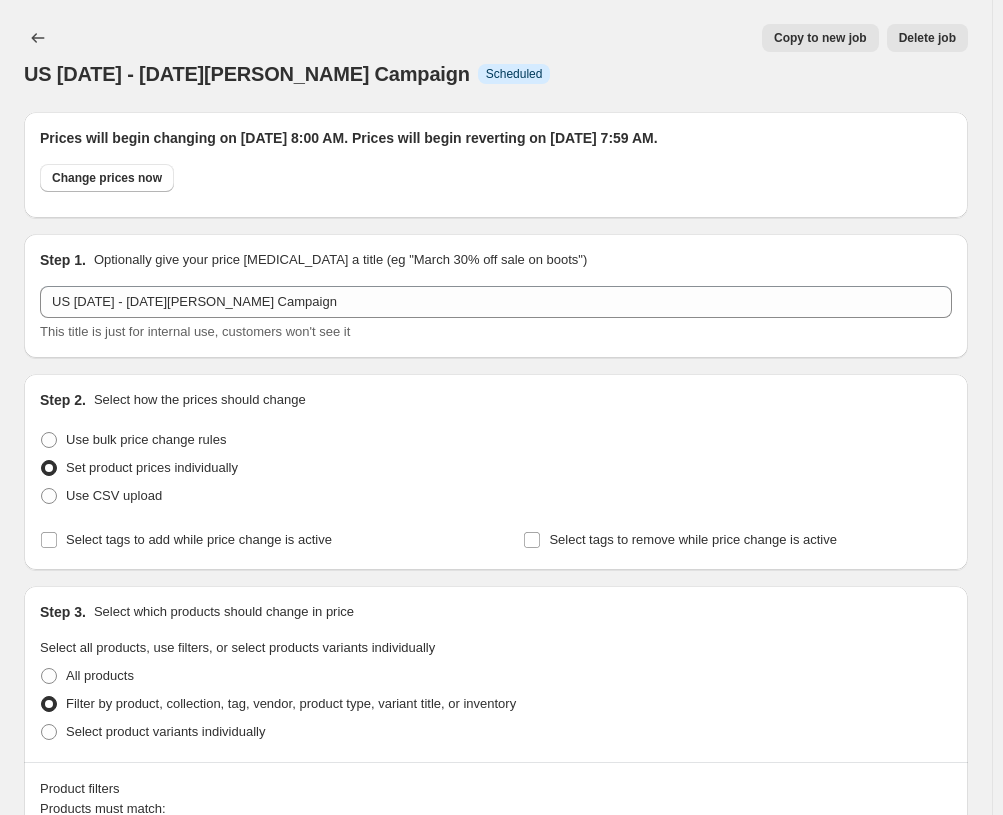 scroll, scrollTop: 0, scrollLeft: 0, axis: both 